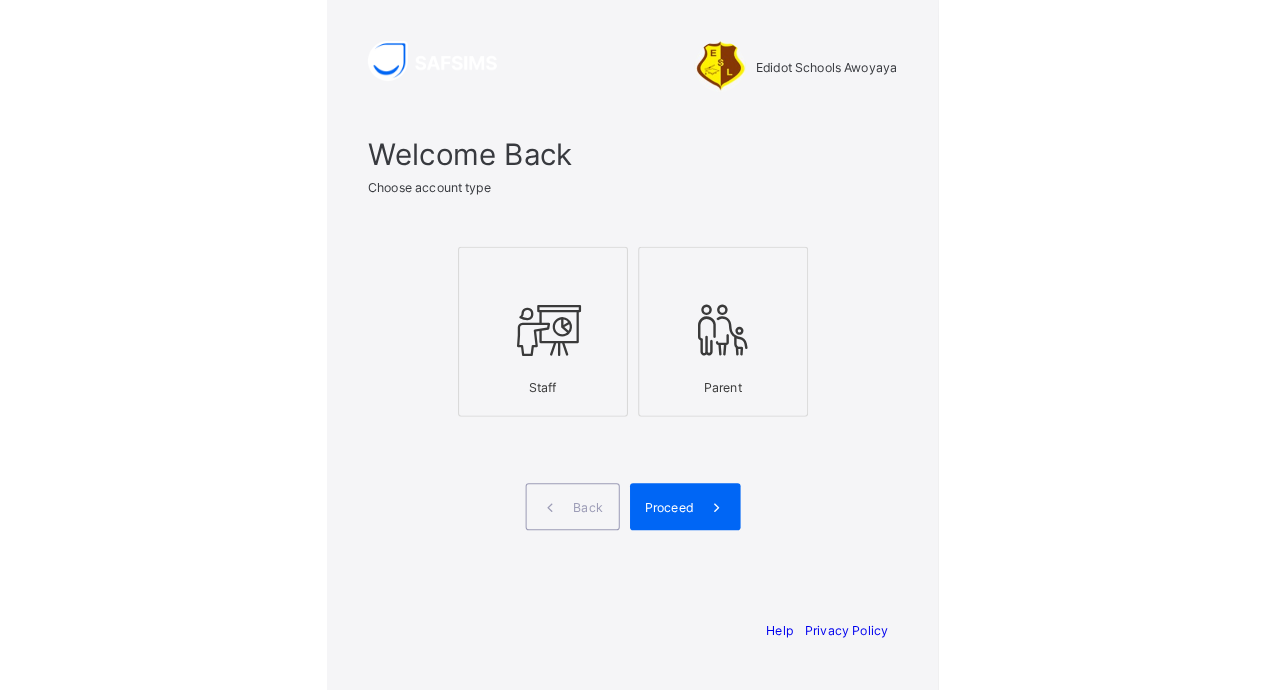 scroll, scrollTop: 0, scrollLeft: 0, axis: both 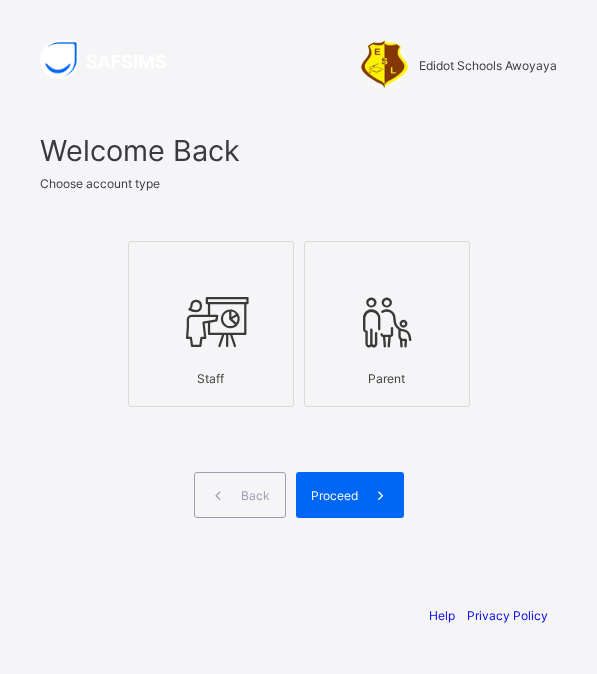 drag, startPoint x: 177, startPoint y: 271, endPoint x: 215, endPoint y: 377, distance: 112.60551 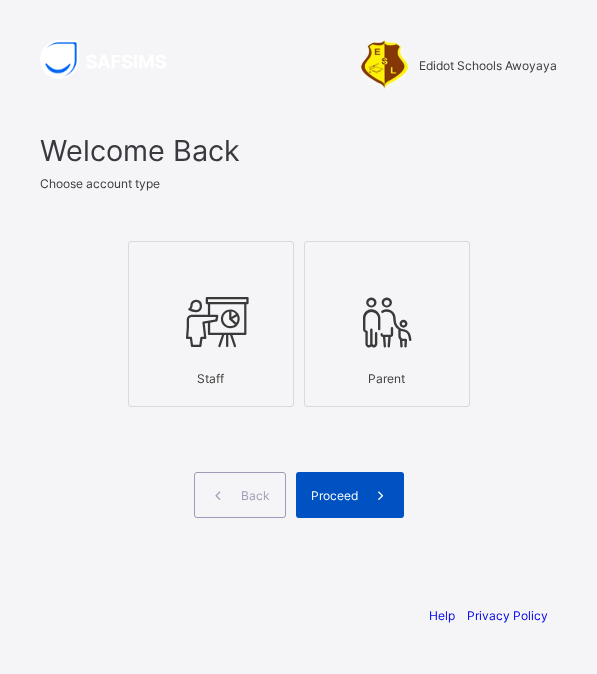 click on "Proceed" at bounding box center [350, 495] 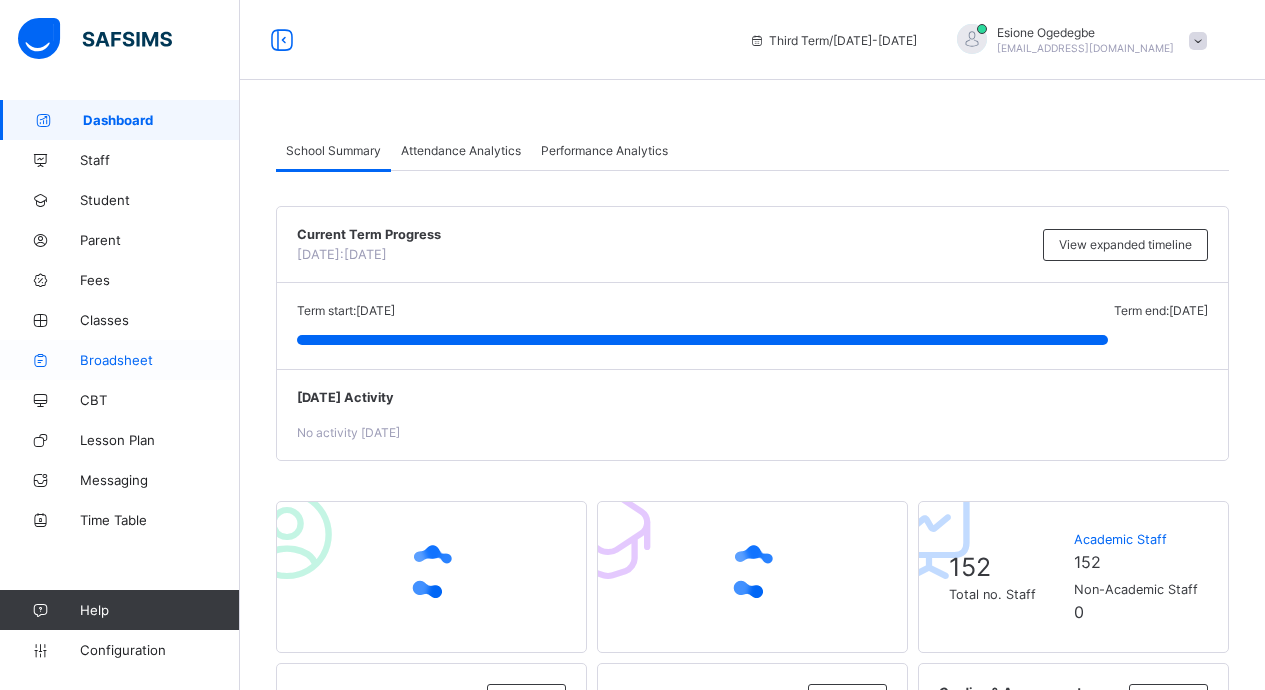 click on "Broadsheet" at bounding box center (120, 360) 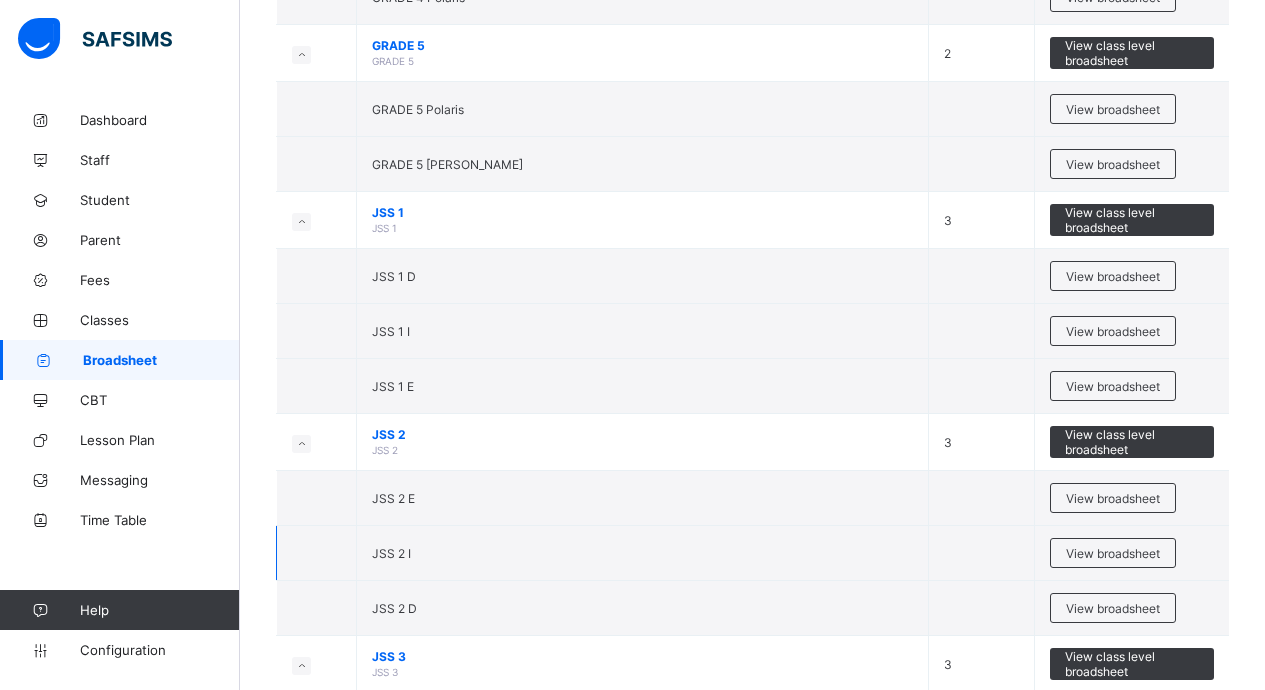 scroll, scrollTop: 1600, scrollLeft: 0, axis: vertical 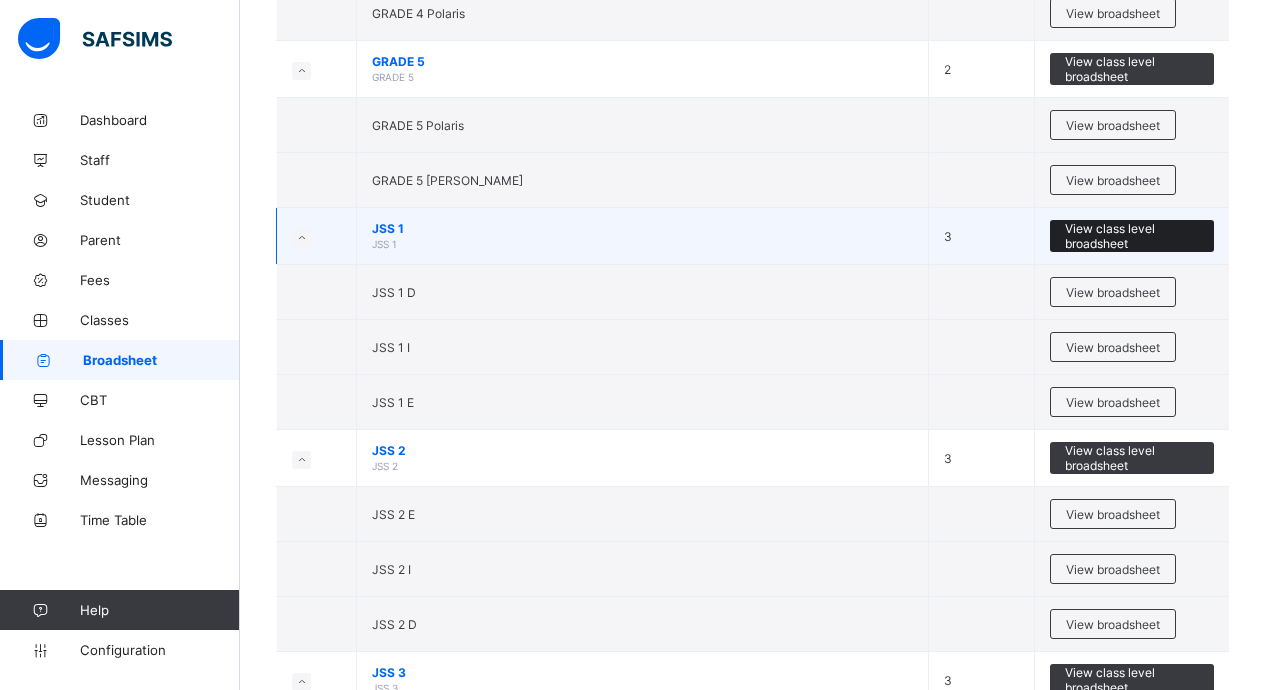click on "View class level broadsheet" at bounding box center (1132, 236) 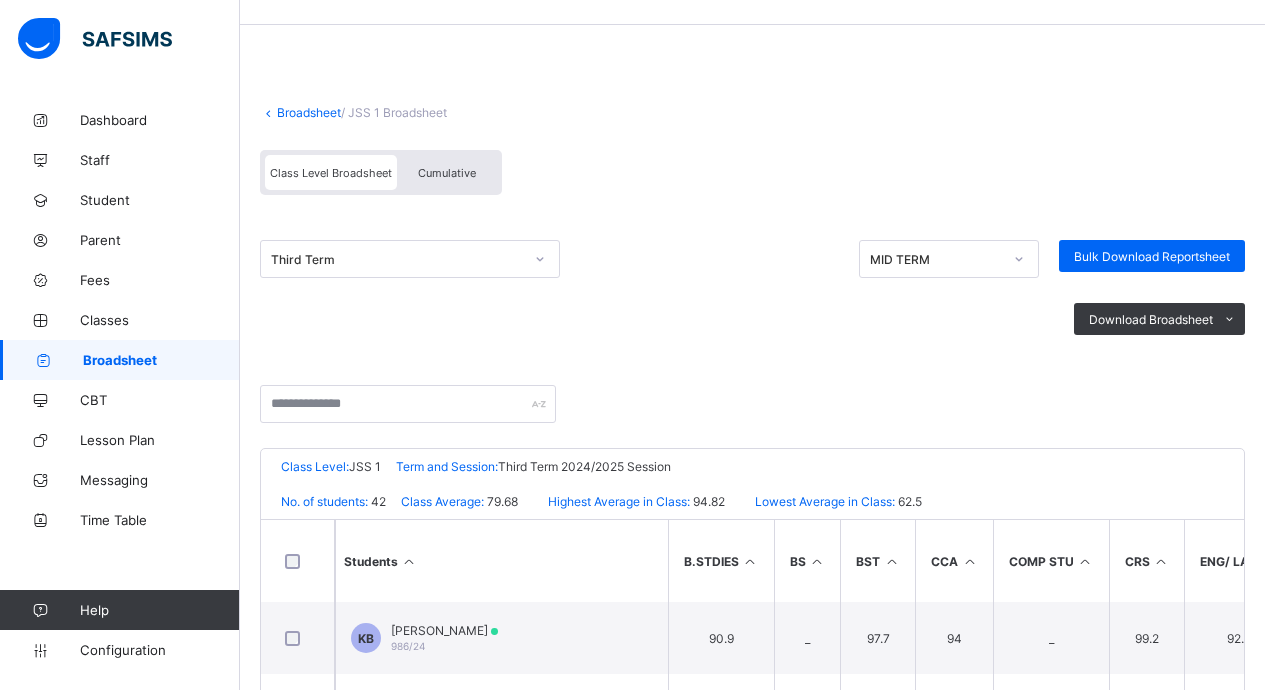 scroll, scrollTop: 100, scrollLeft: 0, axis: vertical 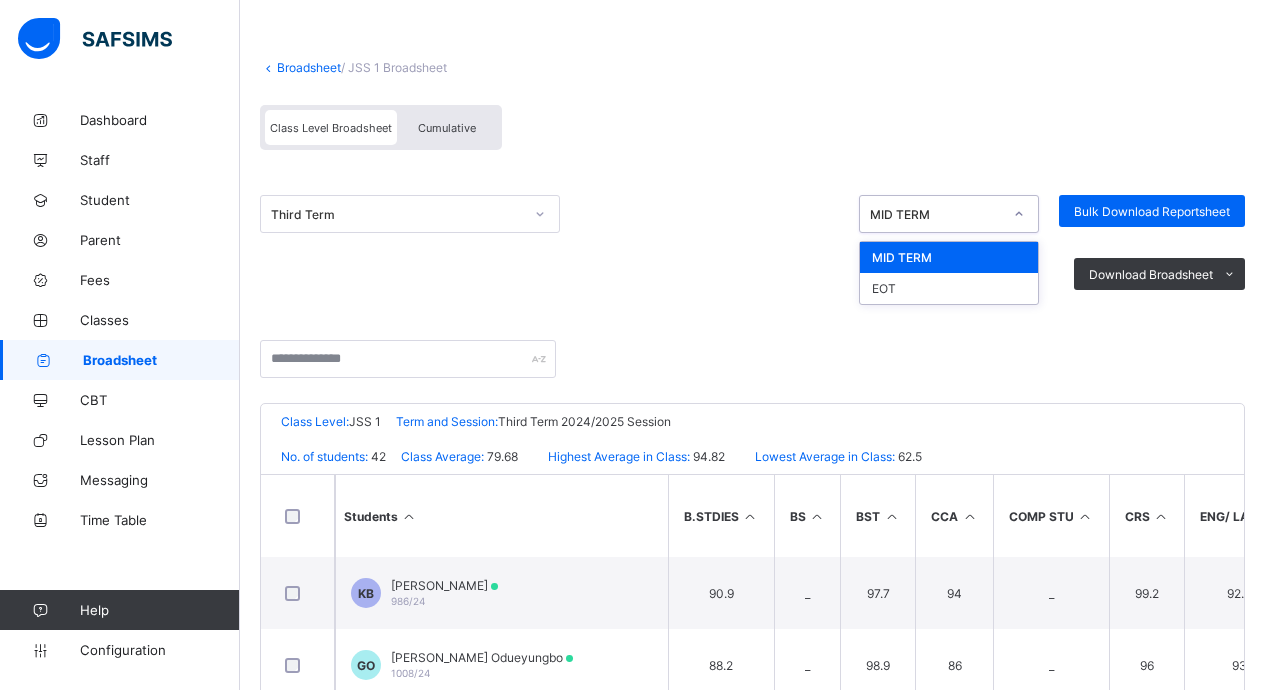click on "MID TERM" at bounding box center (936, 214) 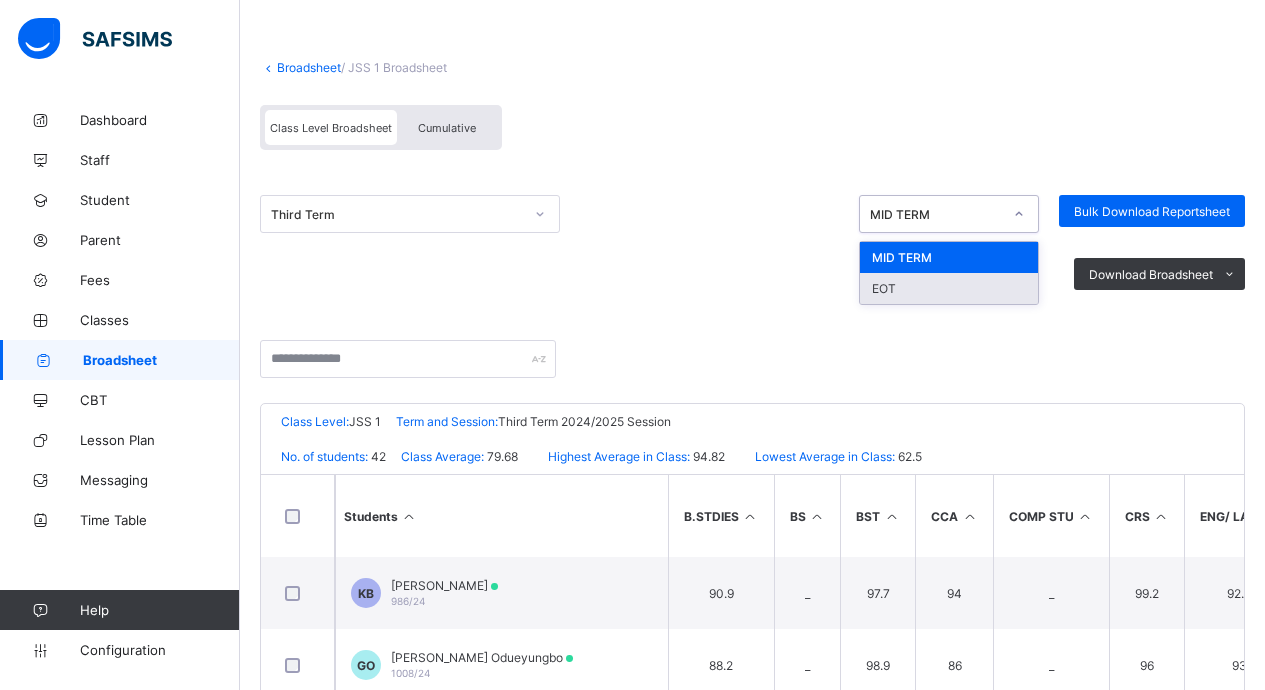 click on "EOT" at bounding box center [949, 288] 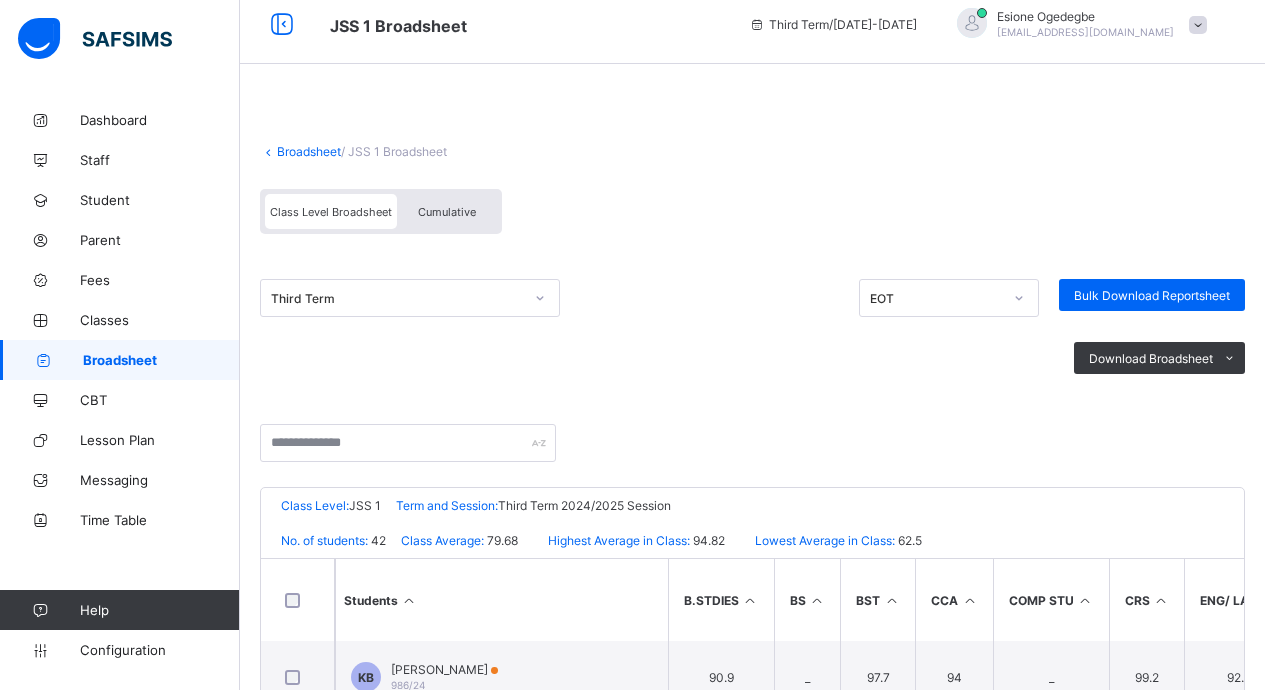 scroll, scrollTop: 0, scrollLeft: 0, axis: both 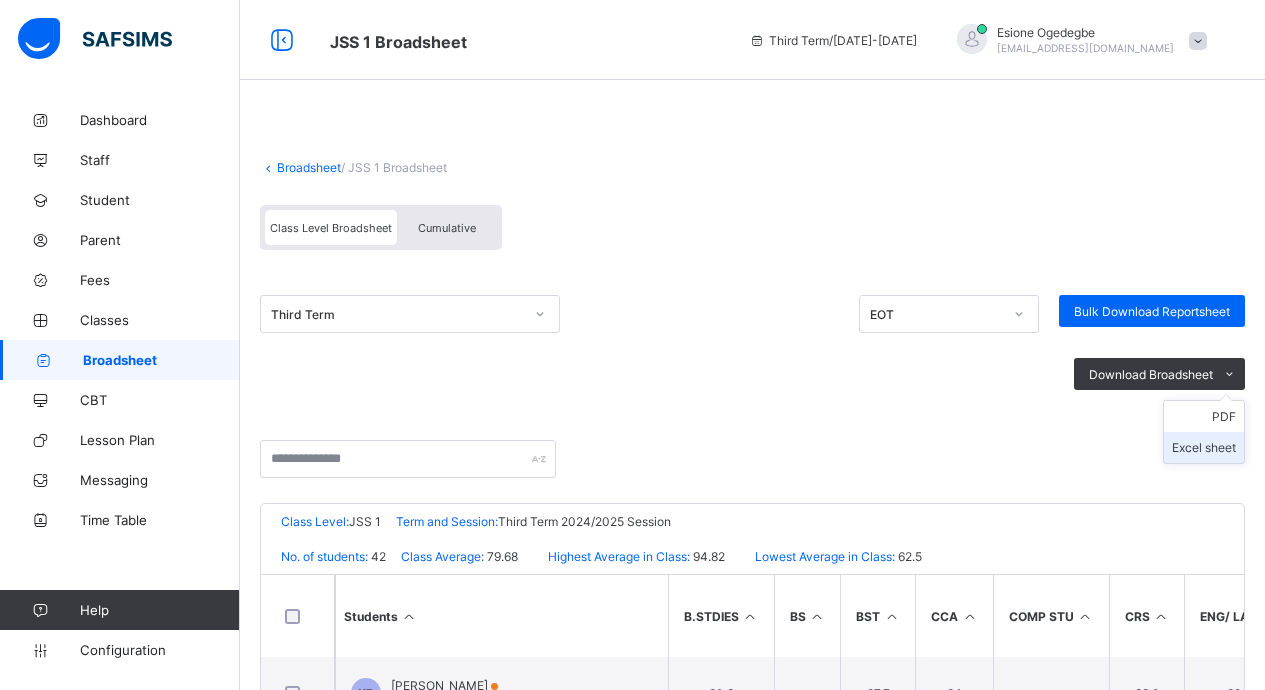click on "Excel sheet" at bounding box center (1204, 447) 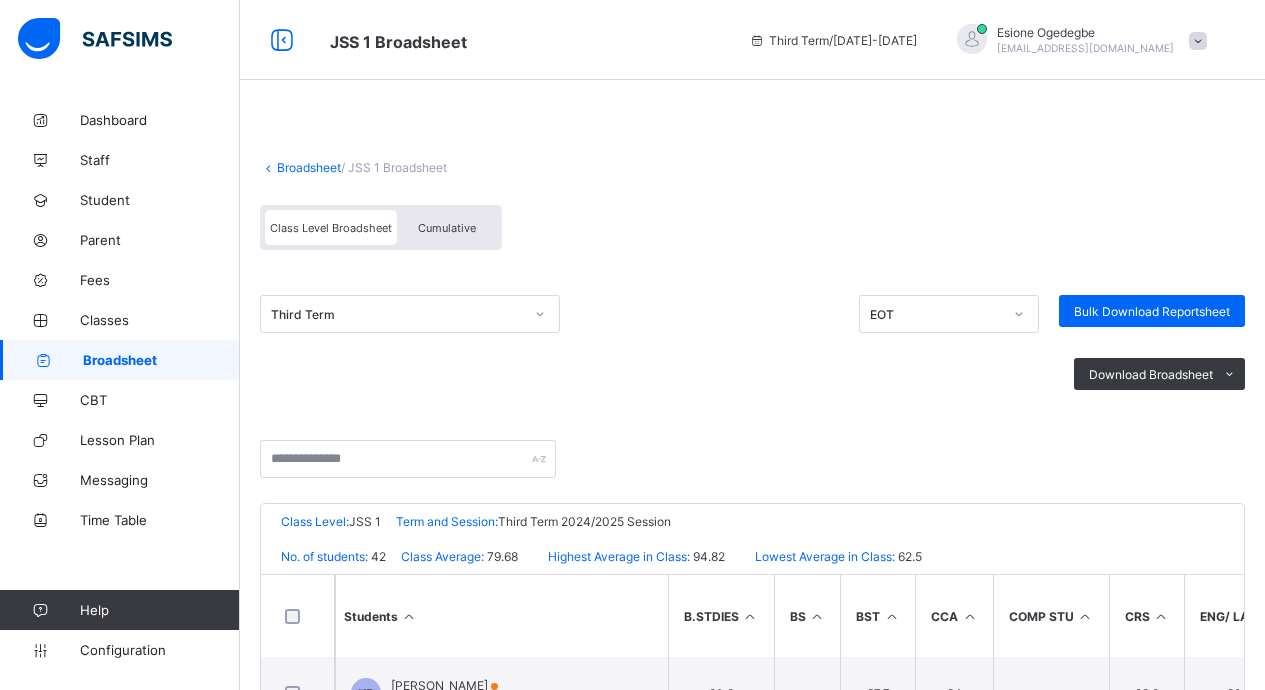 drag, startPoint x: 332, startPoint y: 166, endPoint x: 358, endPoint y: 193, distance: 37.48333 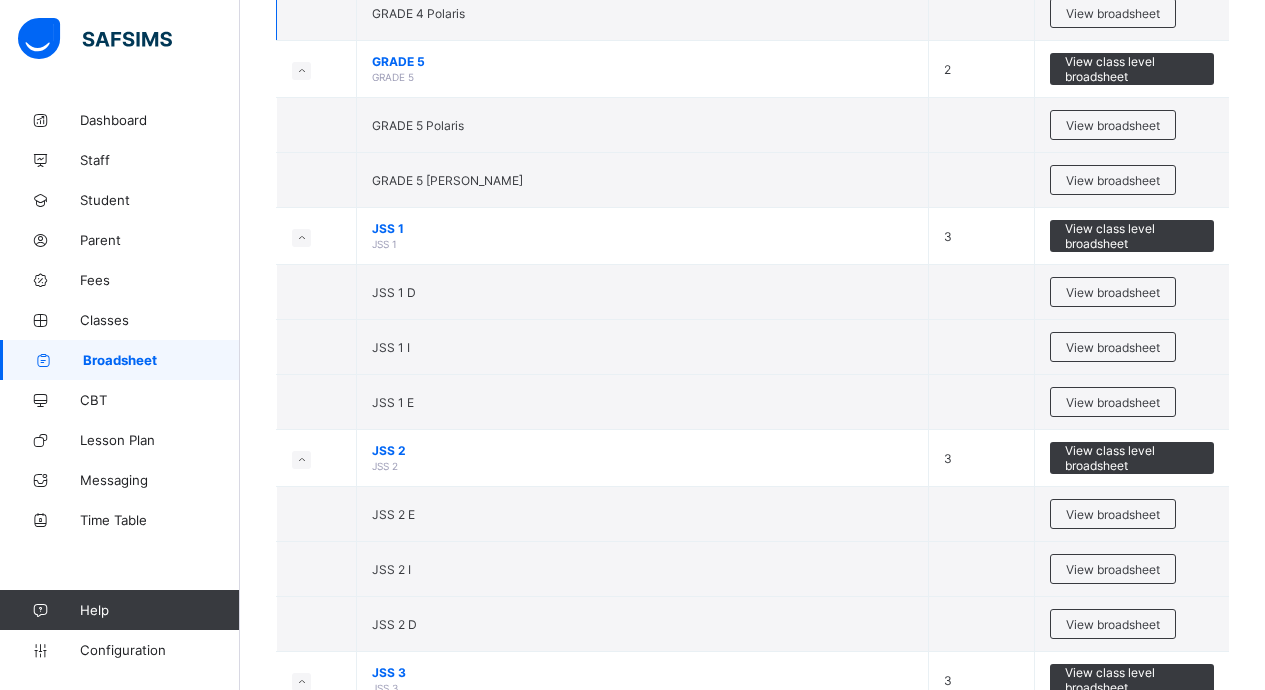 scroll, scrollTop: 2000, scrollLeft: 0, axis: vertical 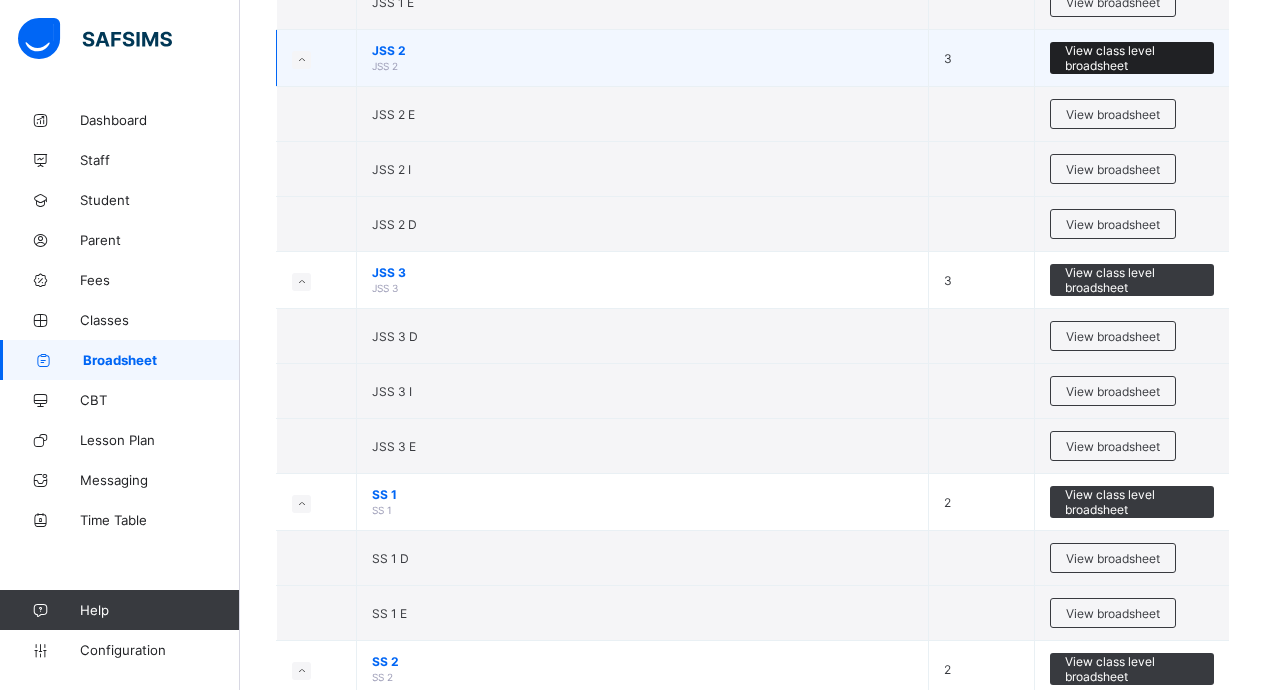 click on "View class level broadsheet" at bounding box center [1132, 58] 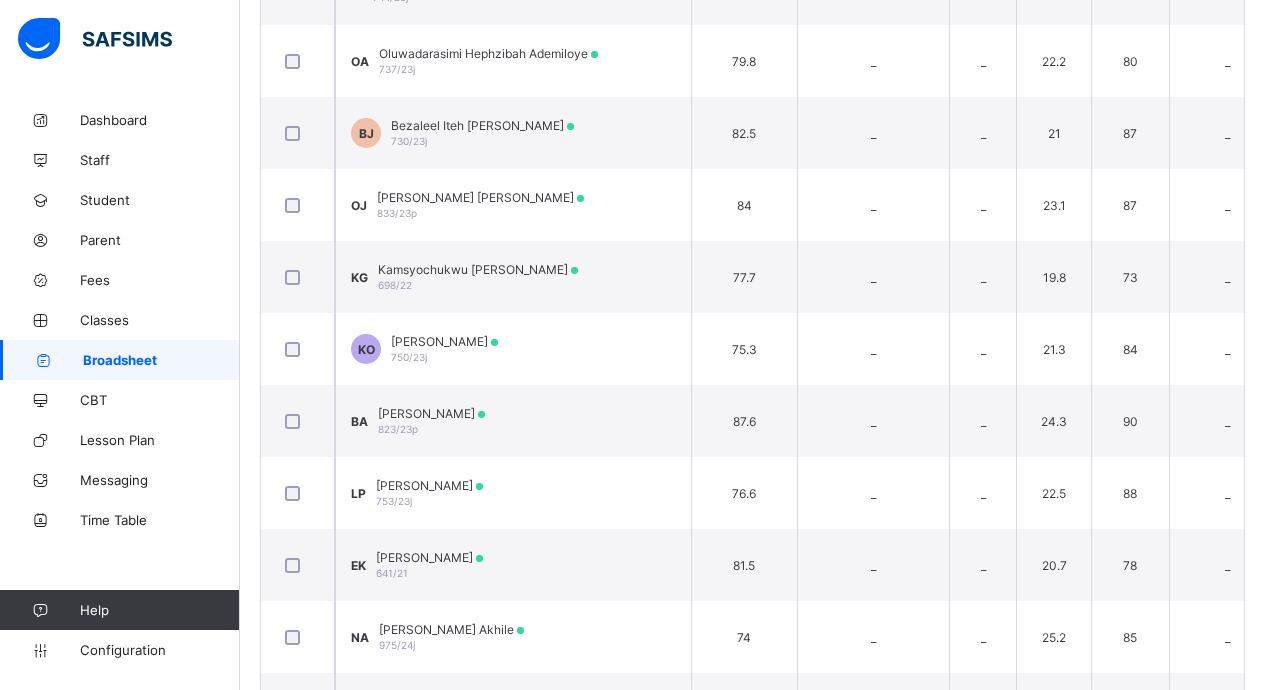scroll, scrollTop: 0, scrollLeft: 0, axis: both 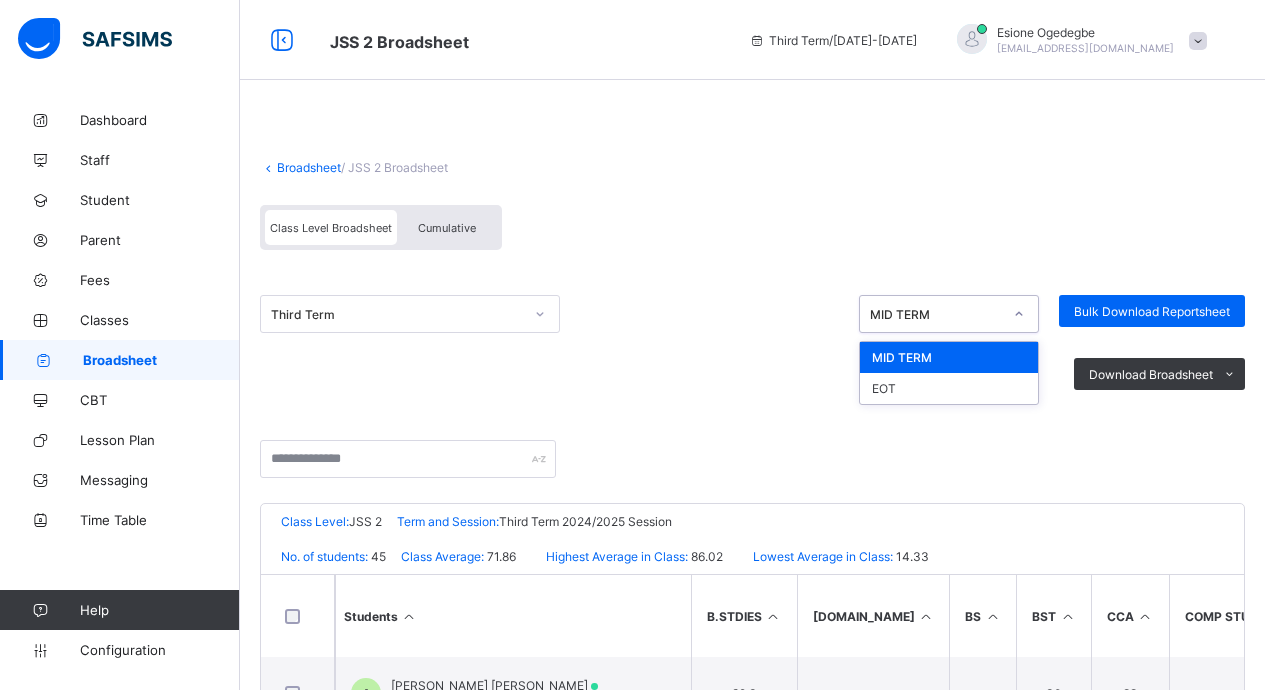 click on "MID TERM" at bounding box center [936, 314] 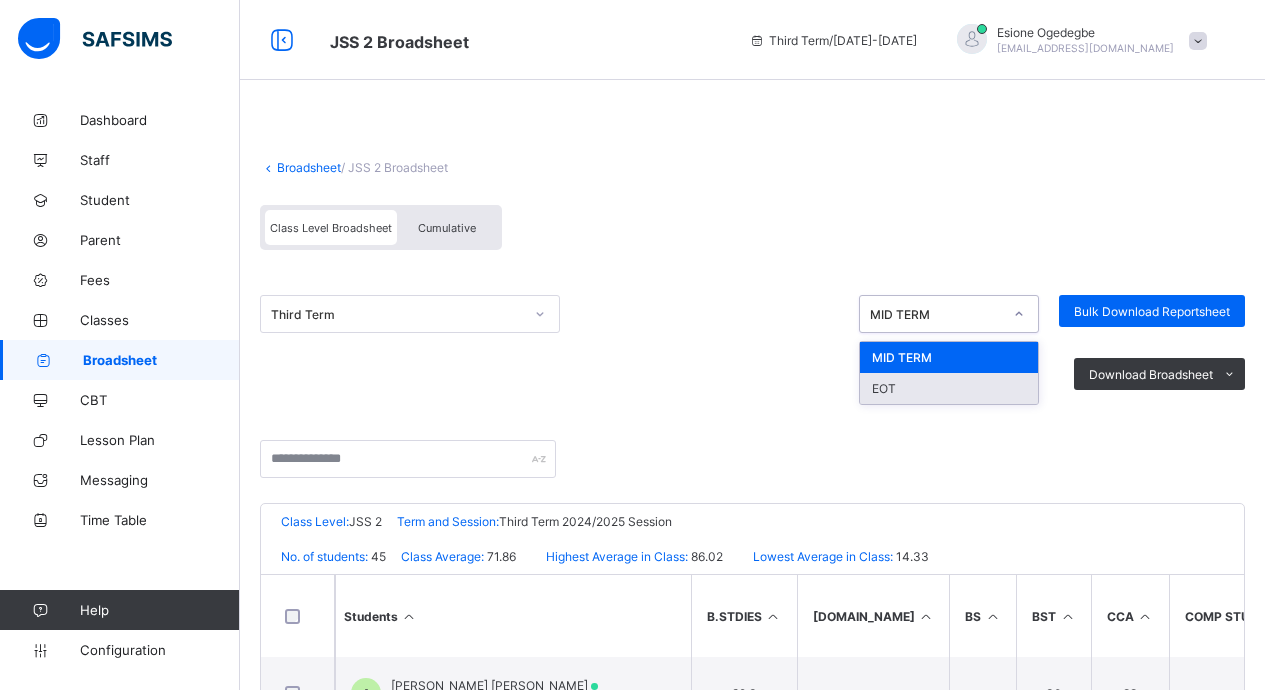 click on "EOT" at bounding box center [949, 388] 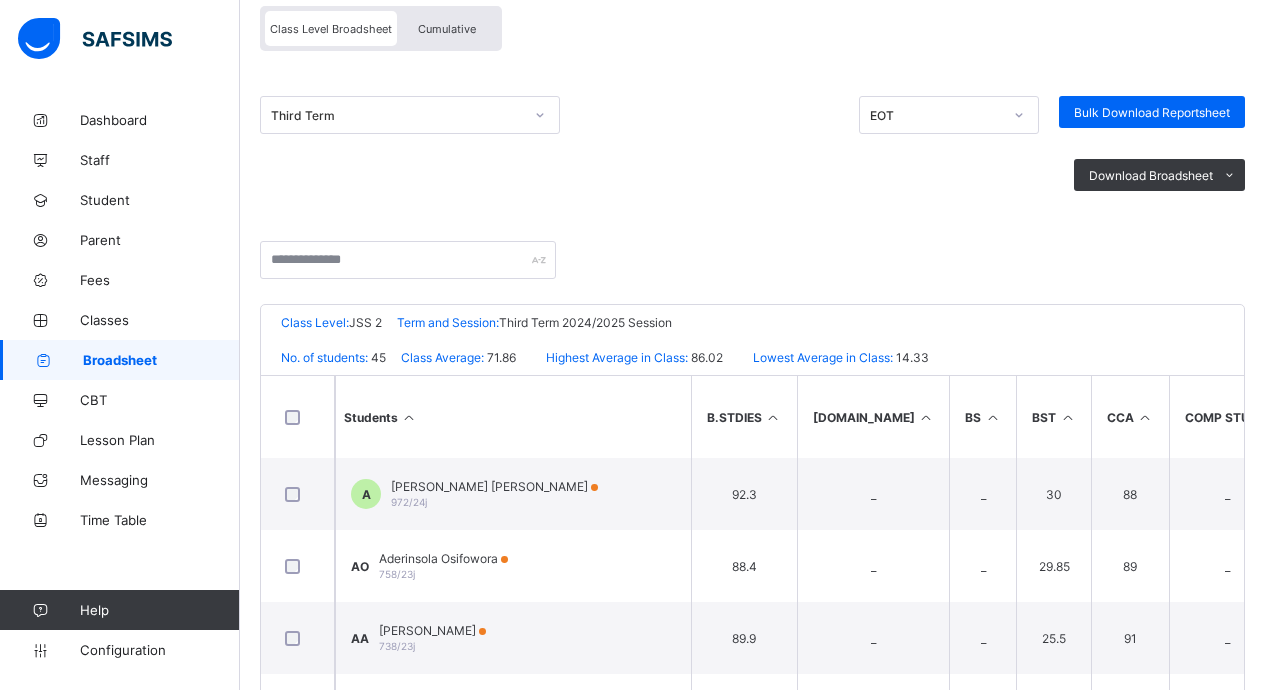 scroll, scrollTop: 200, scrollLeft: 0, axis: vertical 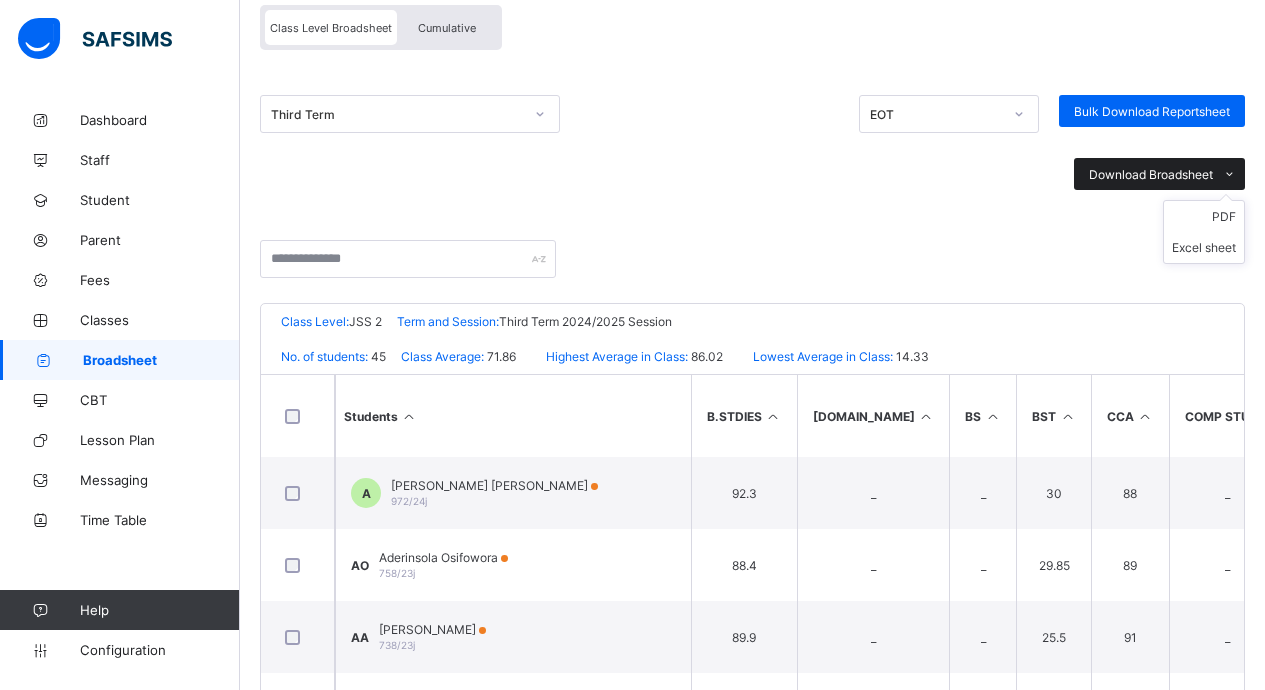 click on "Download Broadsheet" at bounding box center [1151, 174] 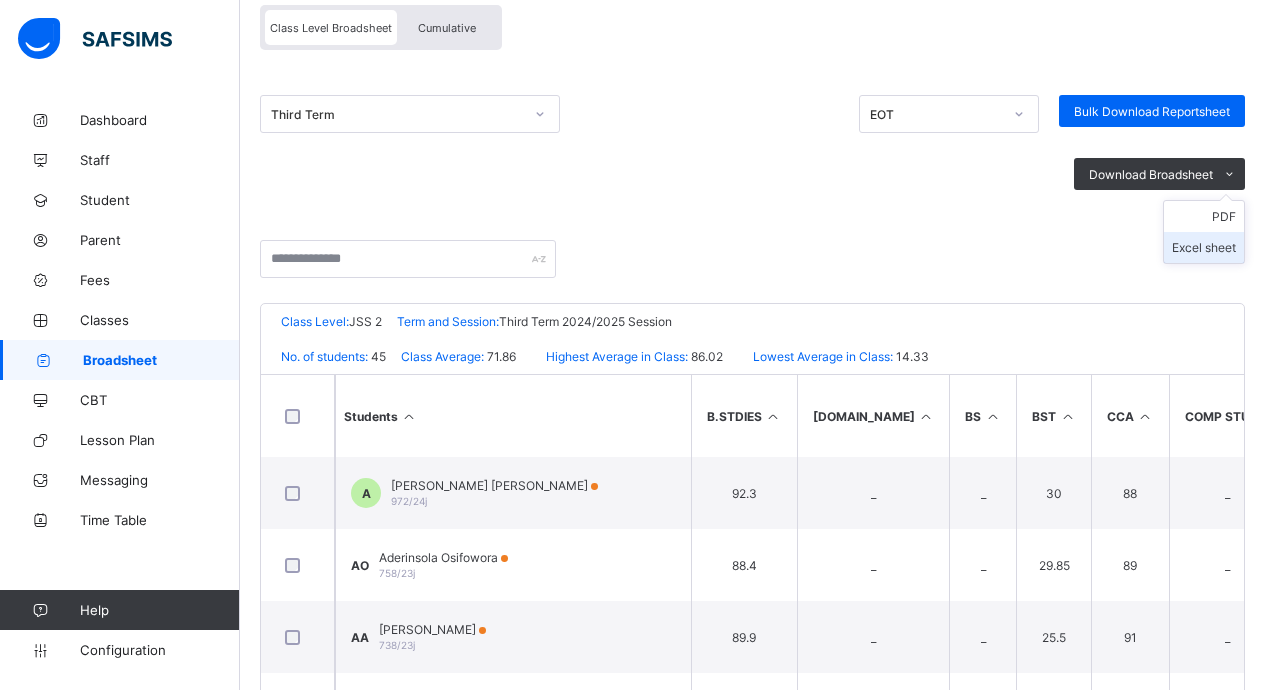 click on "Excel sheet" at bounding box center [1204, 247] 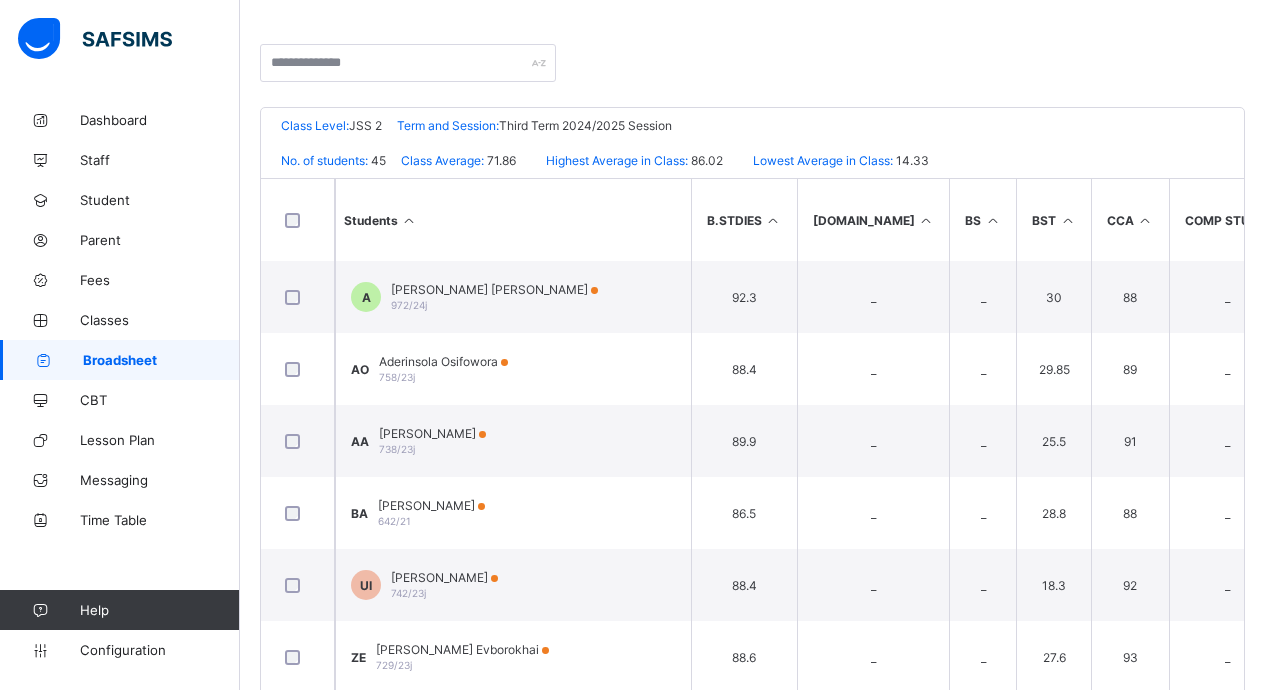 scroll, scrollTop: 0, scrollLeft: 0, axis: both 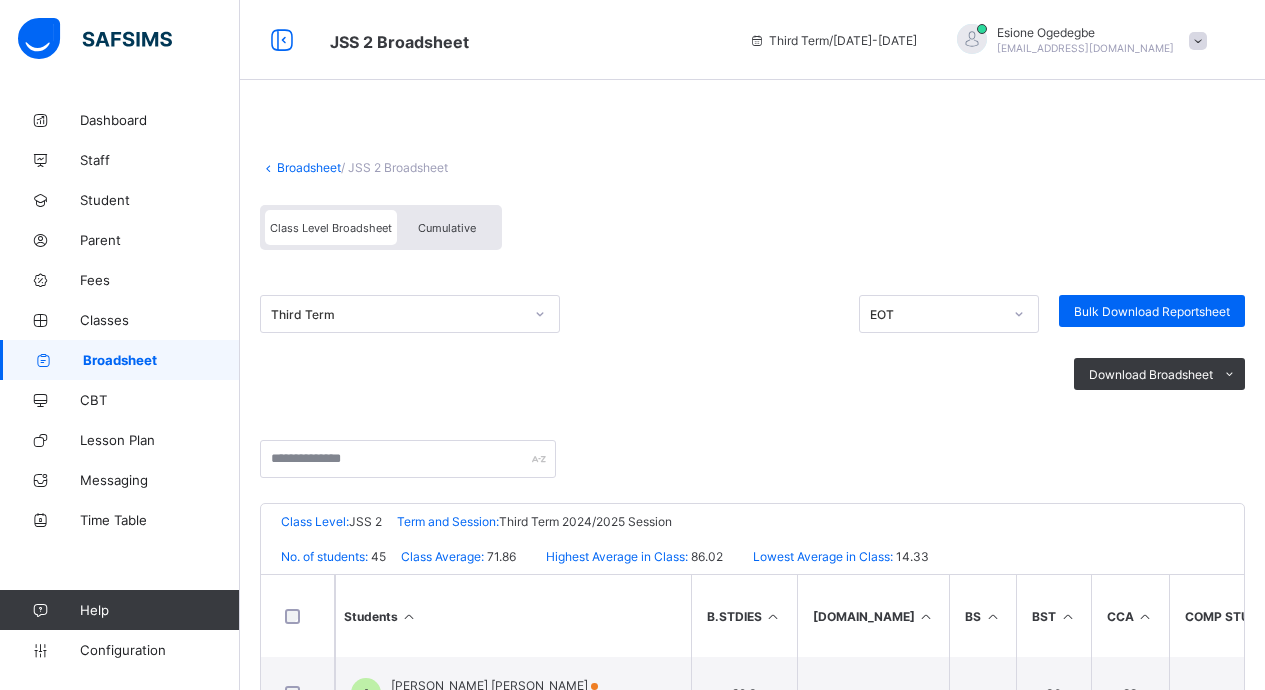 click on "Broadsheet" at bounding box center [309, 167] 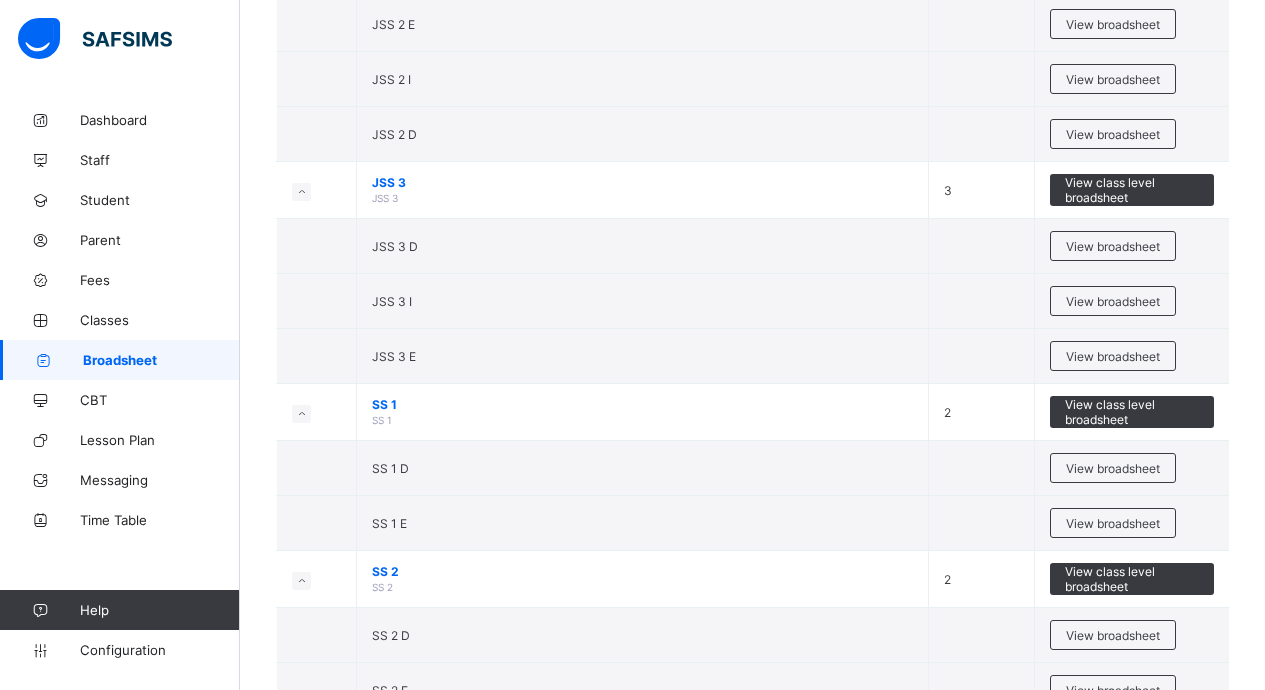 scroll, scrollTop: 2200, scrollLeft: 0, axis: vertical 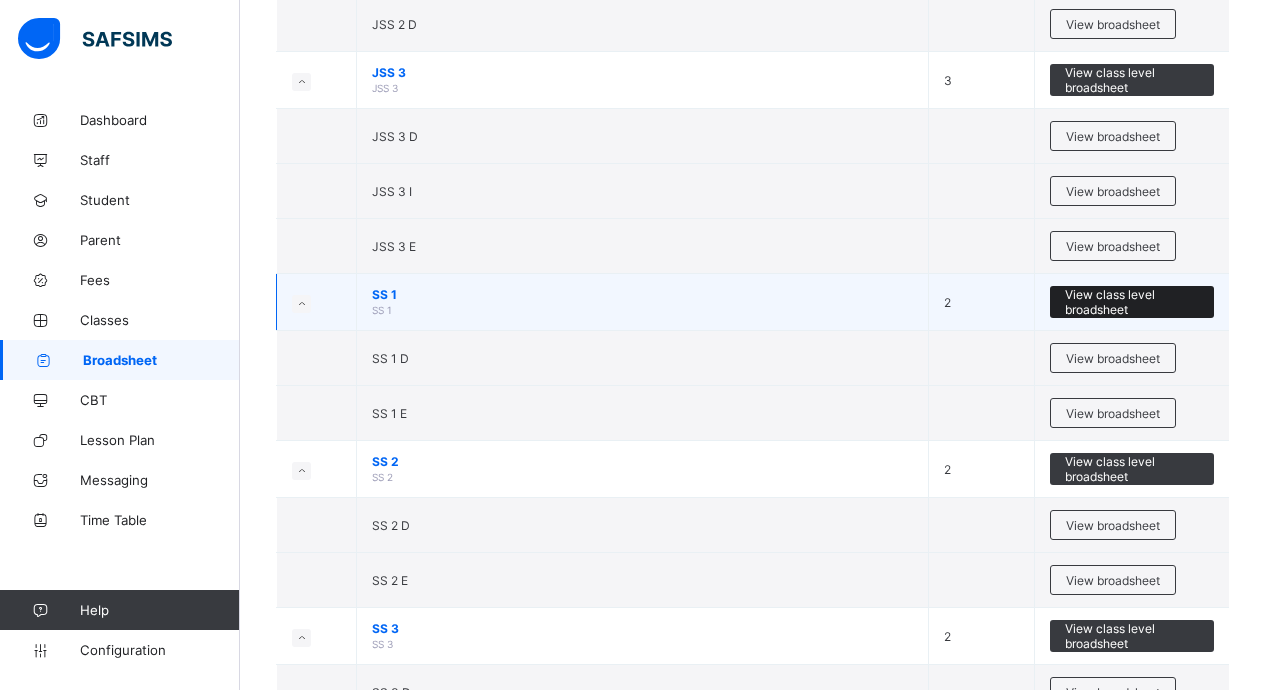 click on "View class level broadsheet" at bounding box center (1132, 302) 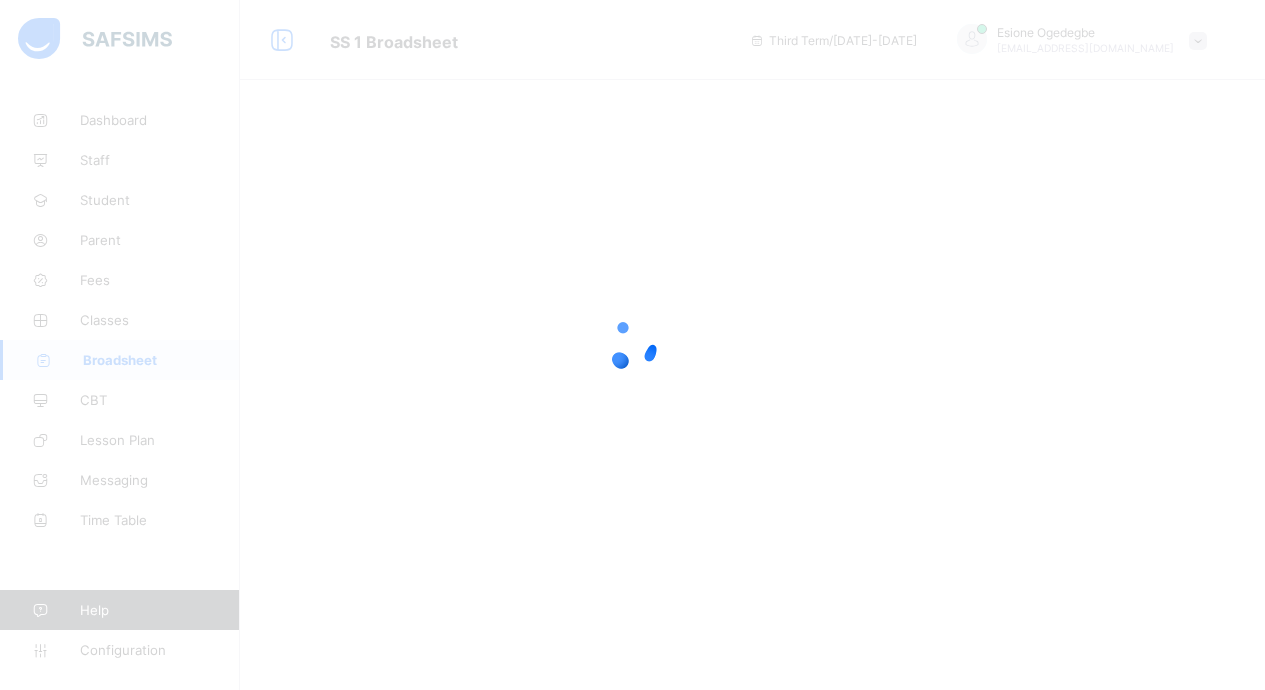 scroll, scrollTop: 0, scrollLeft: 0, axis: both 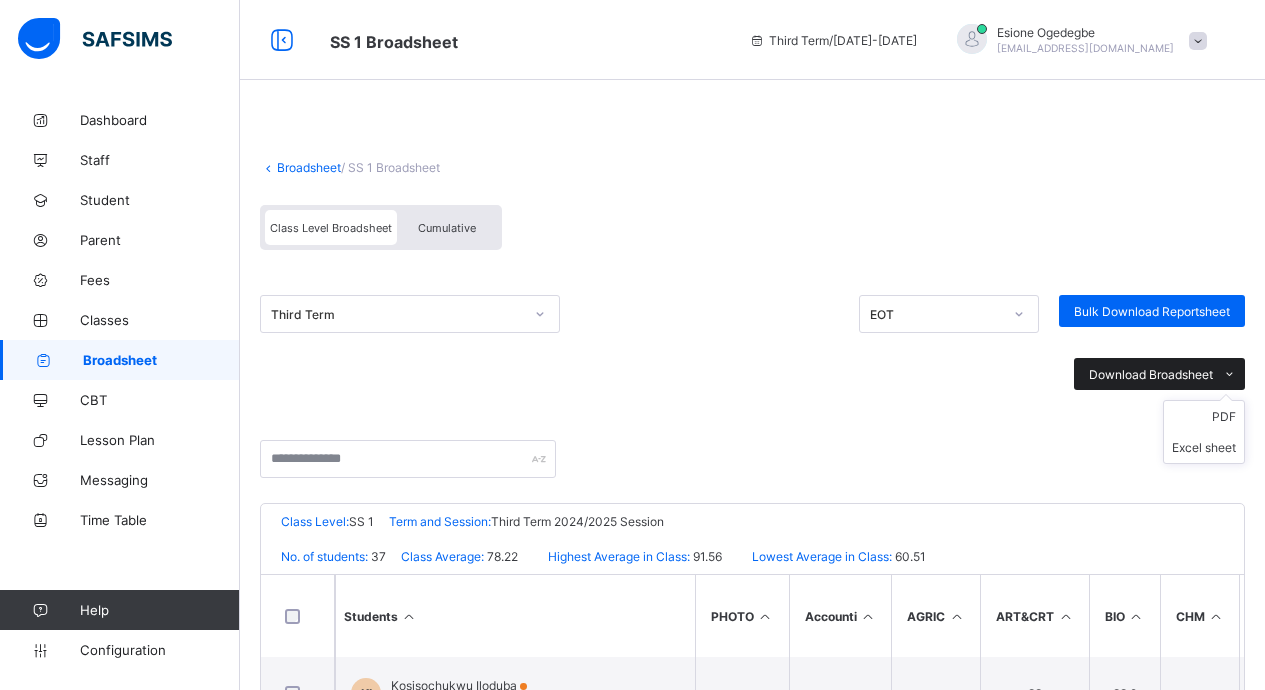 click on "Download Broadsheet" at bounding box center [1151, 374] 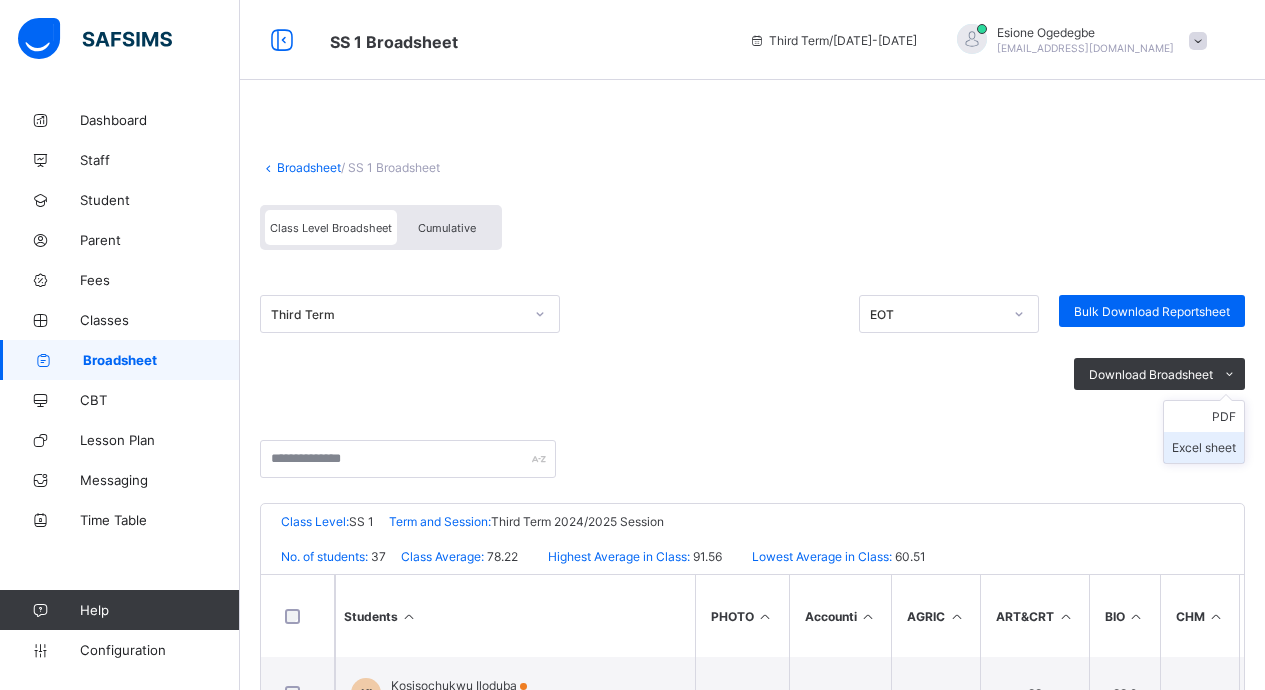 click on "Excel sheet" at bounding box center [1204, 447] 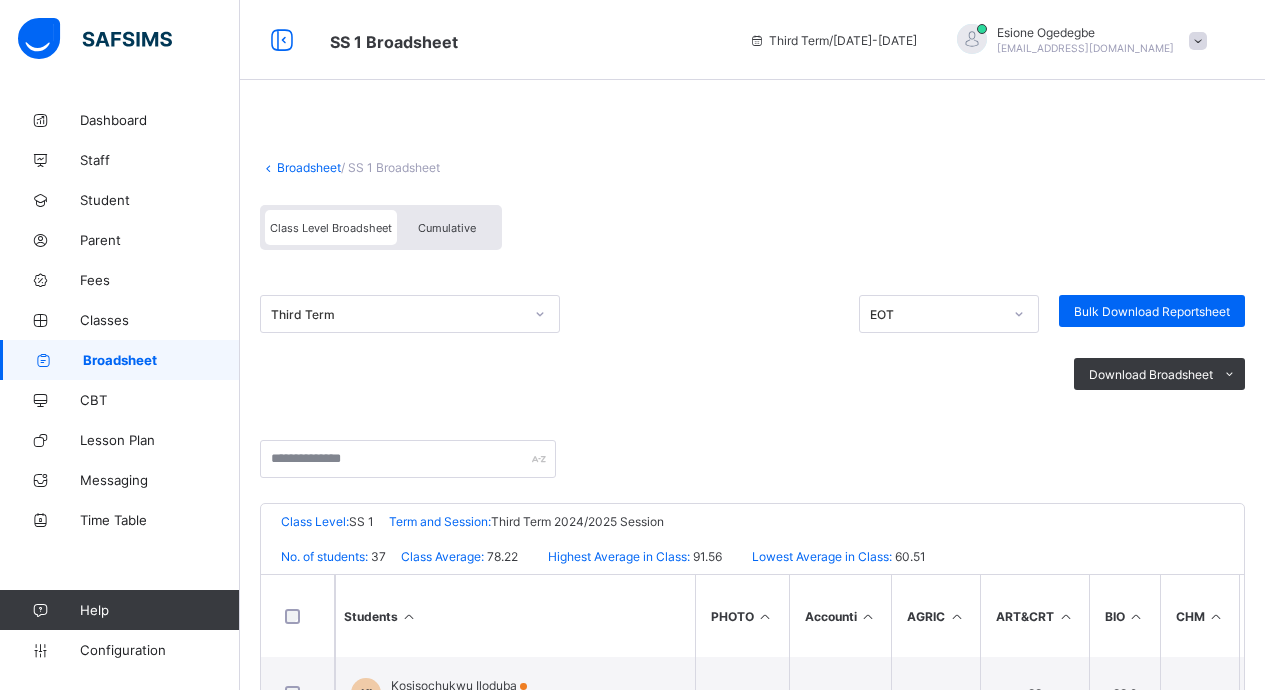 click on "Broadsheet" at bounding box center [309, 167] 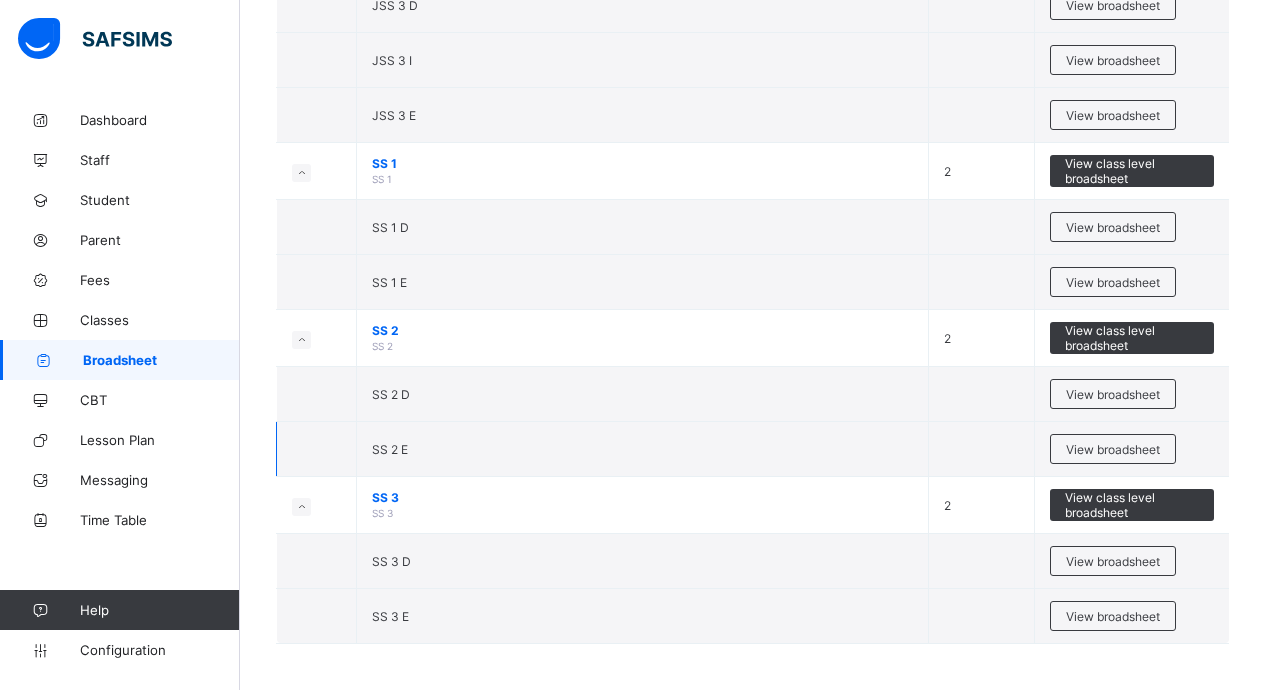 scroll, scrollTop: 2335, scrollLeft: 0, axis: vertical 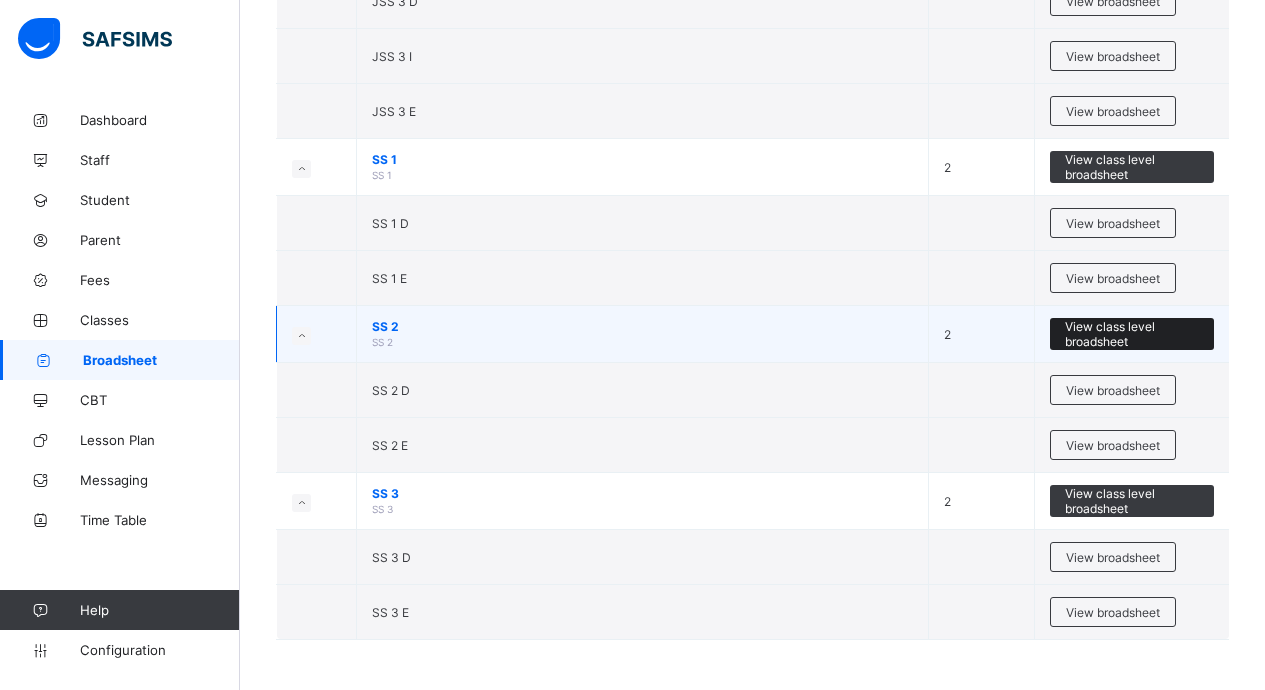 click on "View class level broadsheet" at bounding box center (1132, 334) 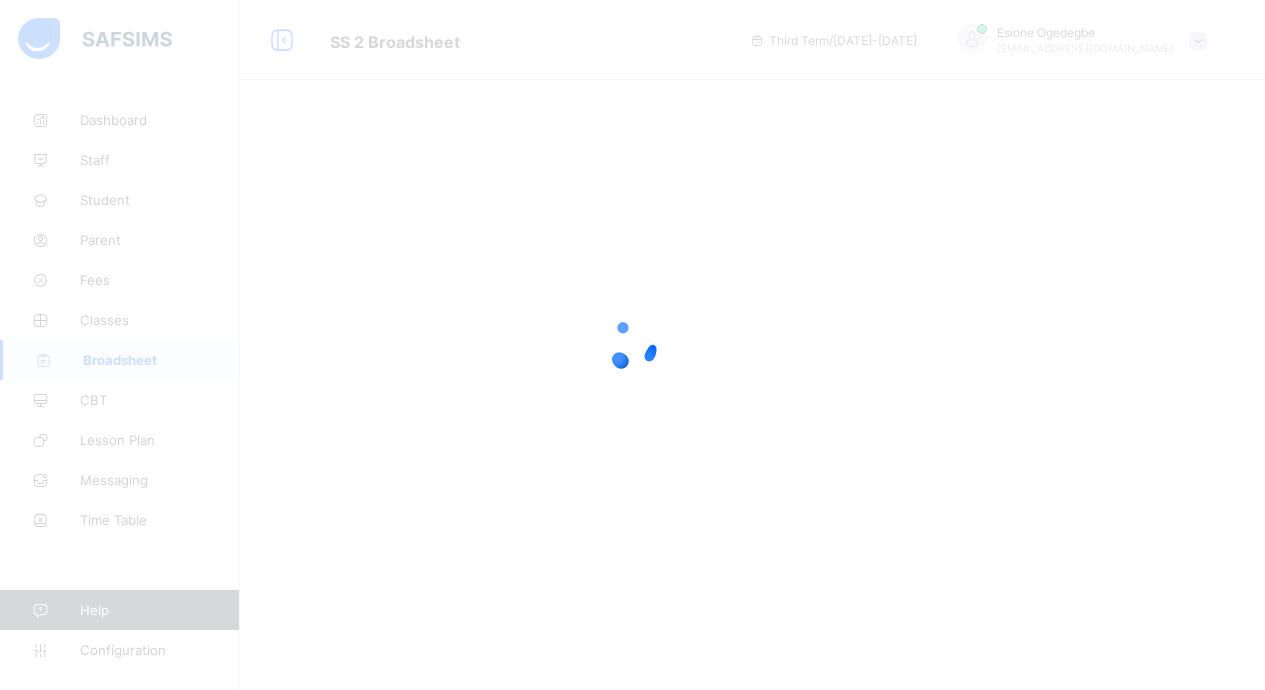 scroll, scrollTop: 0, scrollLeft: 0, axis: both 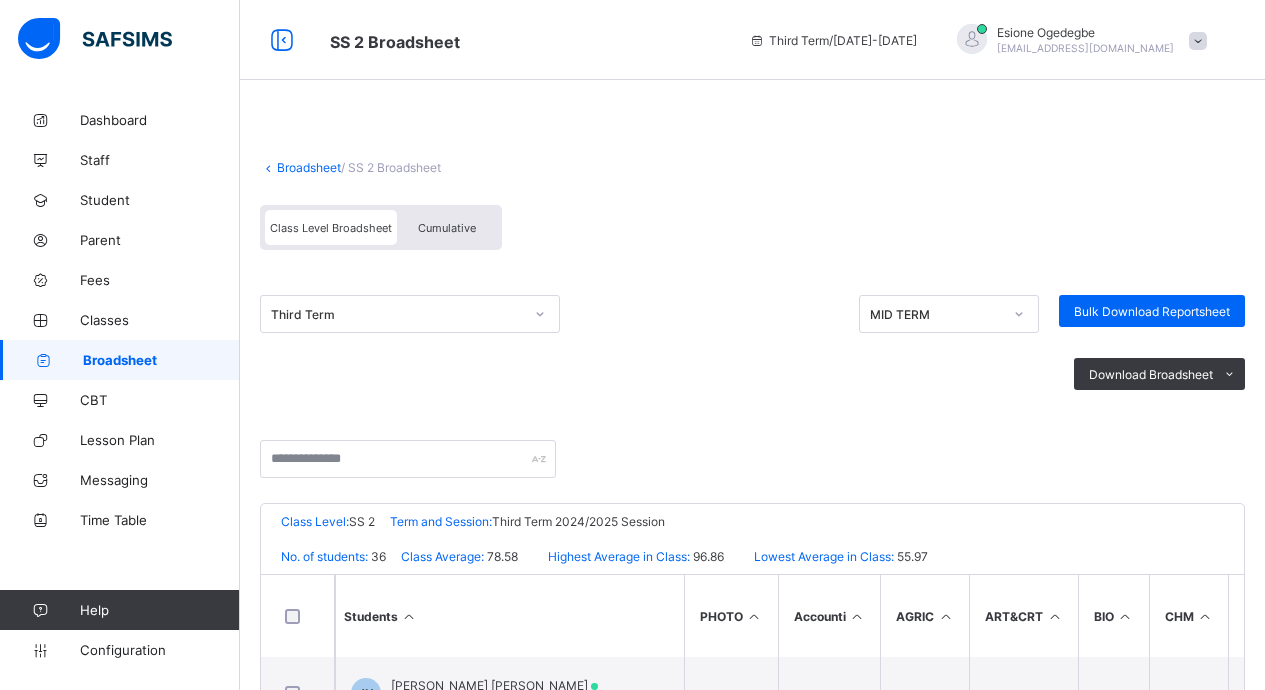 click on "MID TERM" at bounding box center (936, 314) 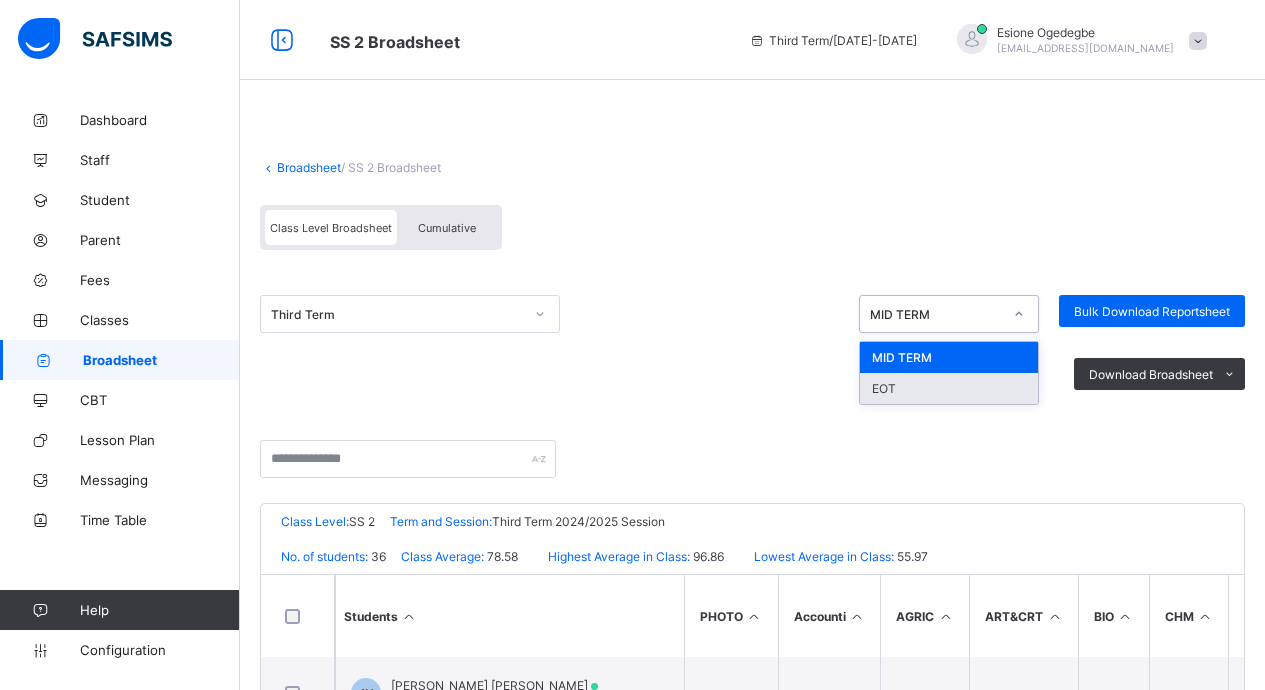 click on "EOT" at bounding box center [949, 388] 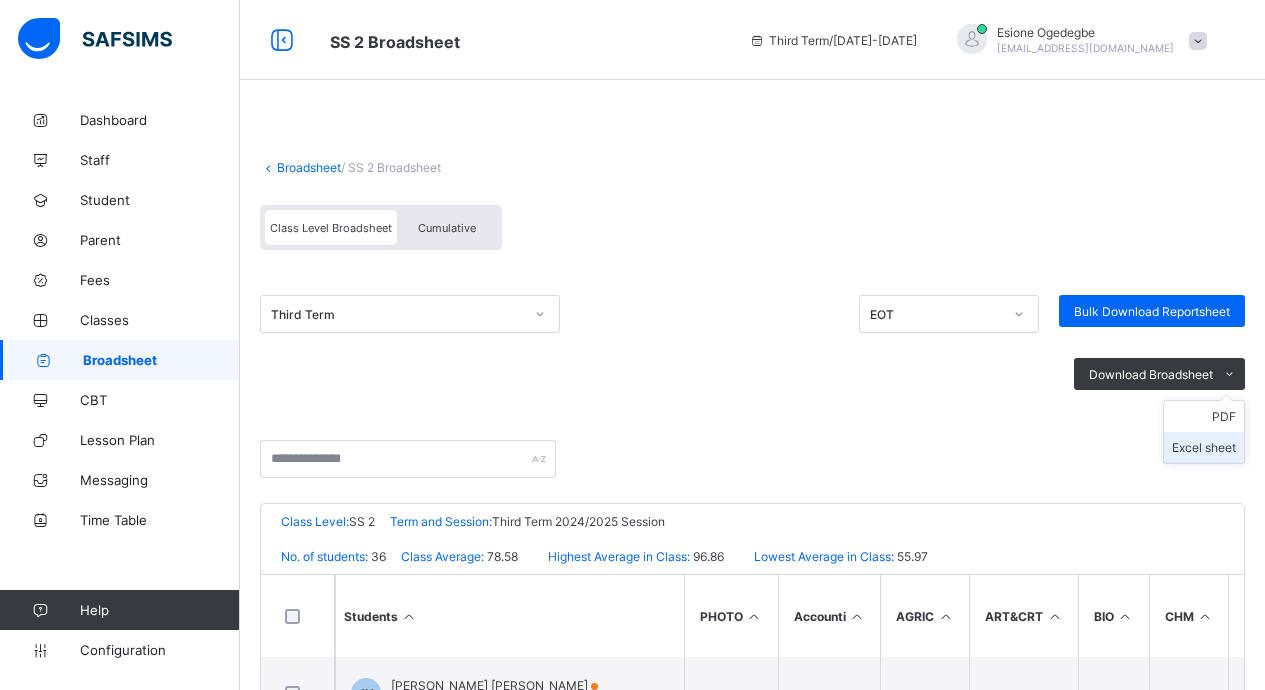 click on "Excel sheet" at bounding box center [1204, 447] 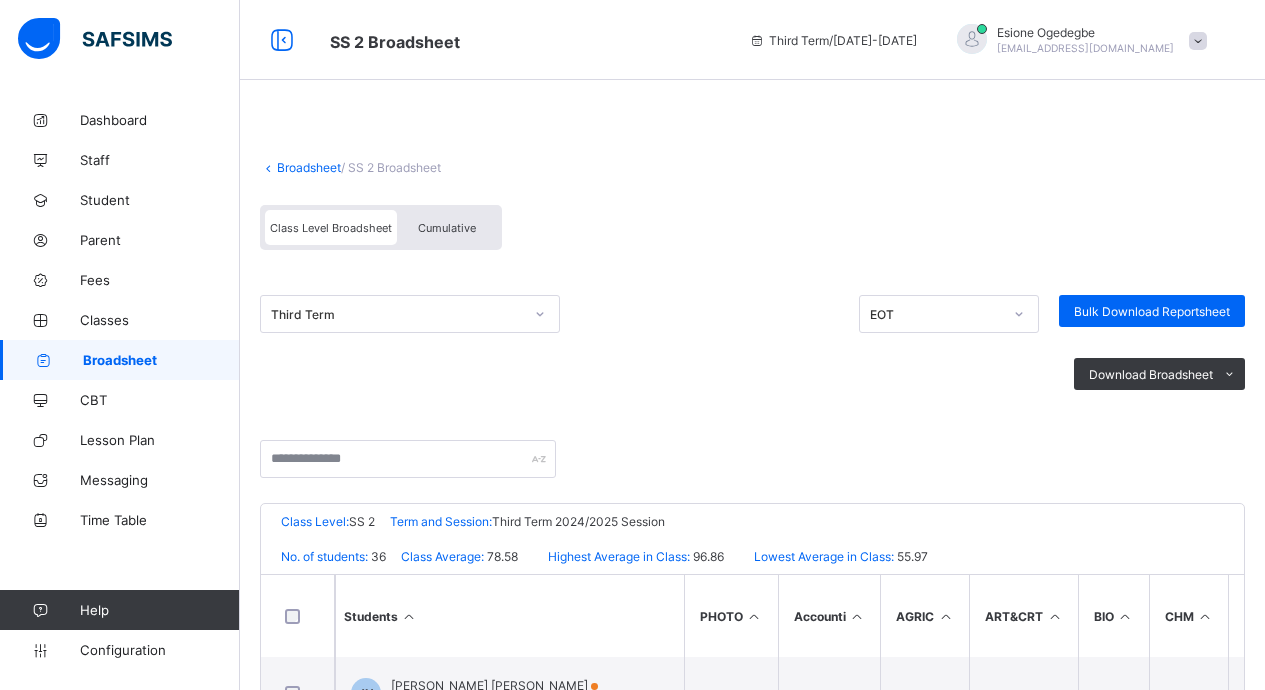 click on "Broadsheet  / SS 2 Broadsheet Class Level Broadsheet Cumulative Third Term EOT Bulk Download Reportsheet Download Broadsheet PDF Excel sheet Edidot Schools Awoyaya Date: [DATE] 1:40:26 pm  Class Level:  SS 2  Term and Session:  Third Term 2024/2025 Session  No. of students:    36    Class Average:    78.58    Highest Average in Class:    96.86    Lowest Average in Class:    55.97   S/NO Admission No. Full Name  PHOTO Accounti AGRIC ART&CRT BIO CHM CIVIC ED CMS COMM COST CRS ECONS ENG ENG/ LAN F.MATHS FOOD&NUT [PERSON_NAME] GOVT I.C.T LIT LIT-IN-E MATHEMAT MUSIC NIG LANG PHY T.D No. of Subjects TOTAL Average Position  Grade 1 259/21 [PERSON_NAME]  [PERSON_NAME] _ _ _ _ _ _ 100 _ _ 92.6 99.6 99.2 _ 89.9 _ _ _ _ 98.34 98.38 _ 95.4 98.3 _ _ _ _ 9 871.72 96.86 1st A+ 2 230/20 Isioma Odufua  Mmobuosi _ 99.5 _ _ _ _ 97 _ 99.6 92.8 _ 96.76 _ 88.7 _ _ _ _ 99.2 97.54 _ _ 97.1 _ _ _ _ 9 868.2 96.47 2nd A+ 3 190/13 [PERSON_NAME] _ _ _ _ 99.6 94.45 98 _ _ 93.4 _ _ _ 91.3 97.3 _ _ _ _ 96.53 _ _ 98.2 _ _ 93.2 _ 9" at bounding box center (752, 1695) 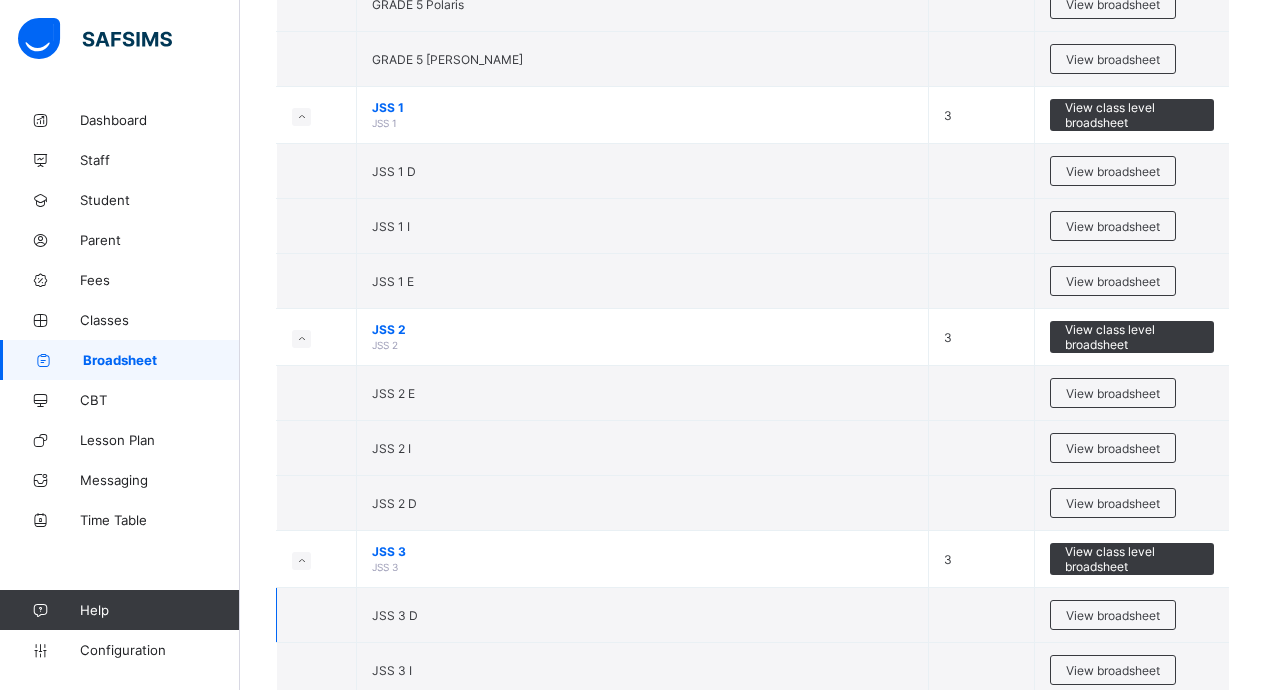 scroll, scrollTop: 1700, scrollLeft: 0, axis: vertical 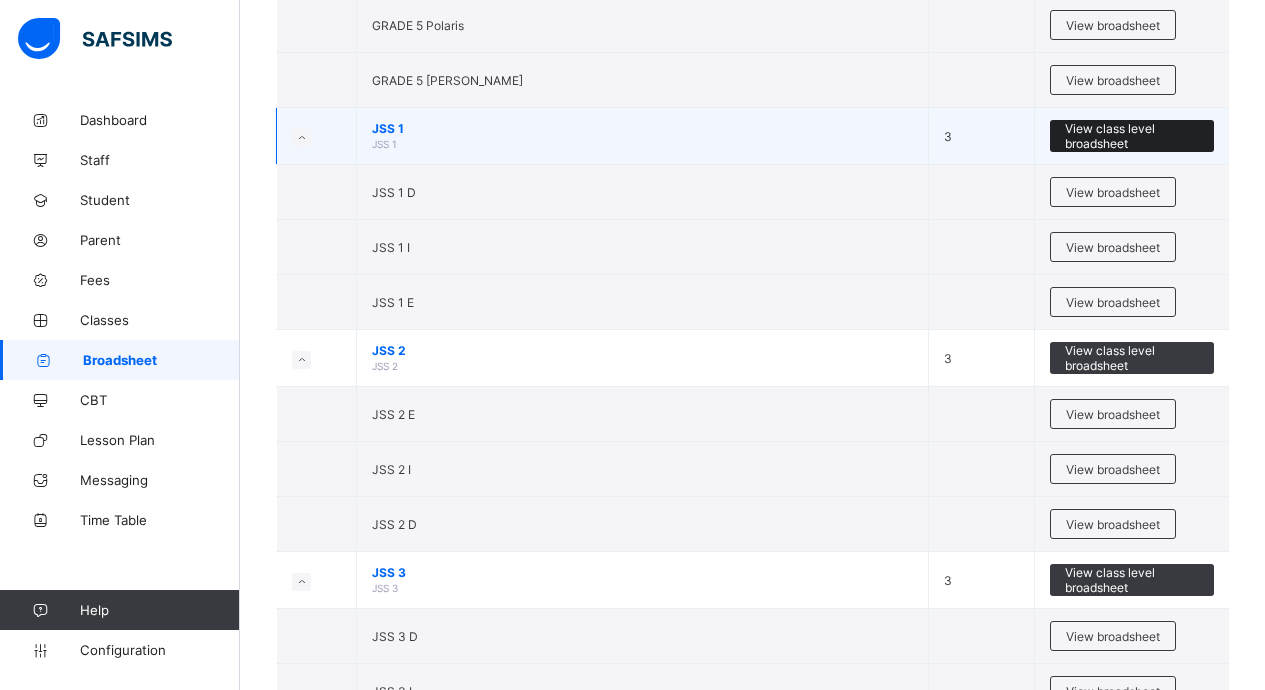 click on "View class level broadsheet" at bounding box center [1132, 136] 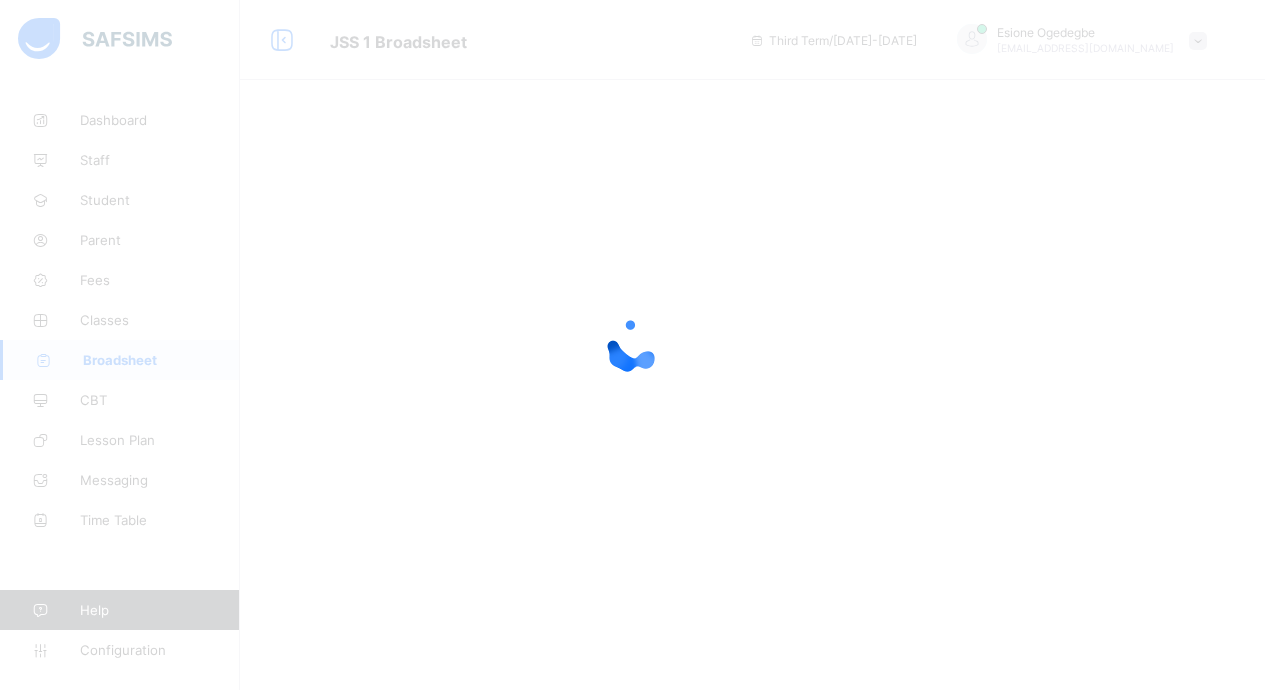 scroll, scrollTop: 0, scrollLeft: 0, axis: both 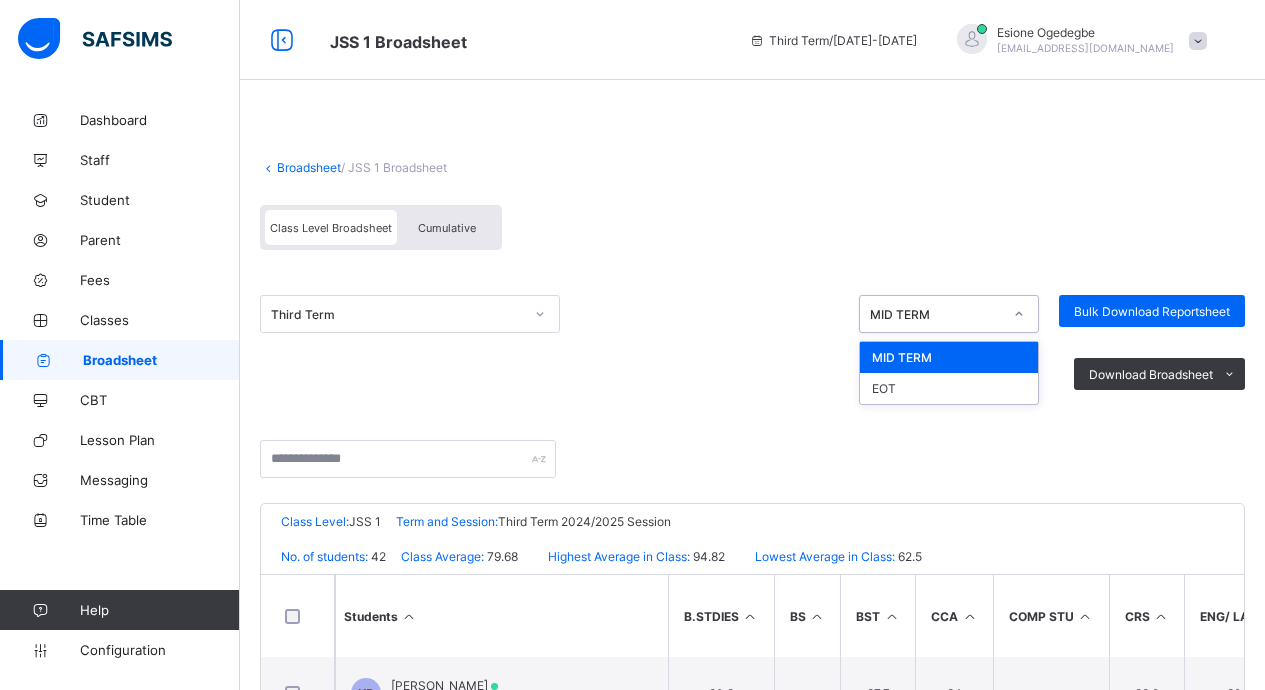 click at bounding box center [1019, 314] 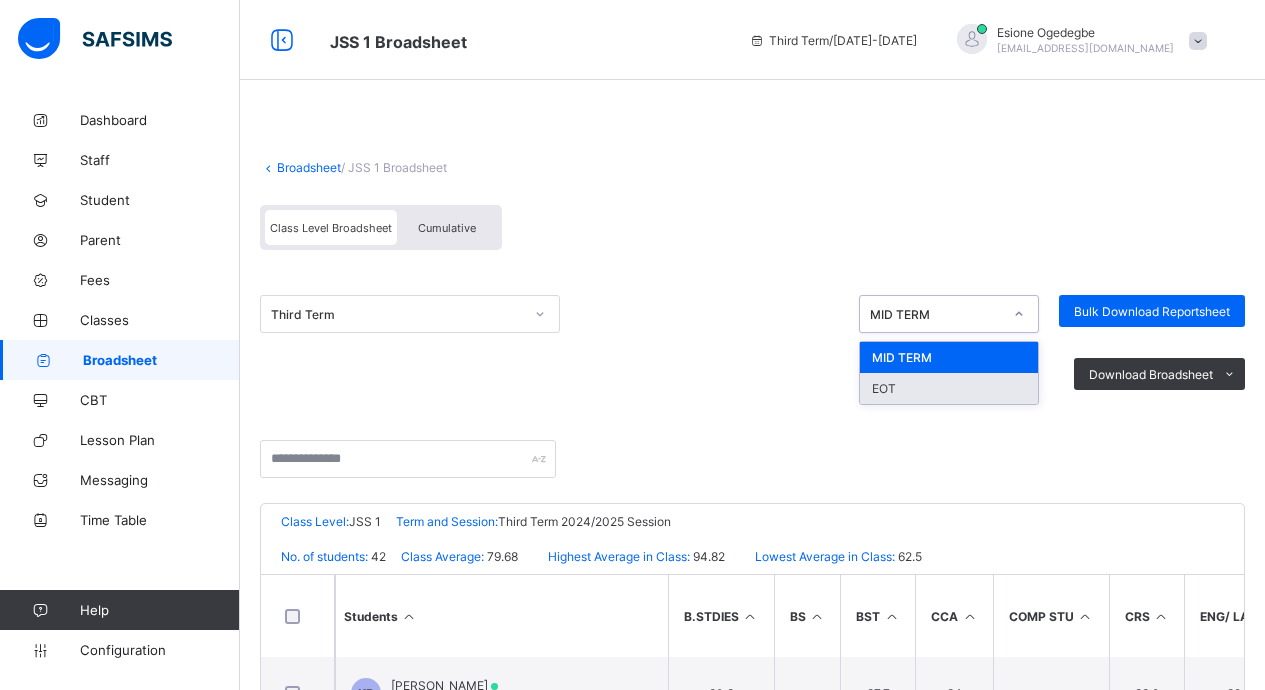 click on "EOT" at bounding box center (949, 388) 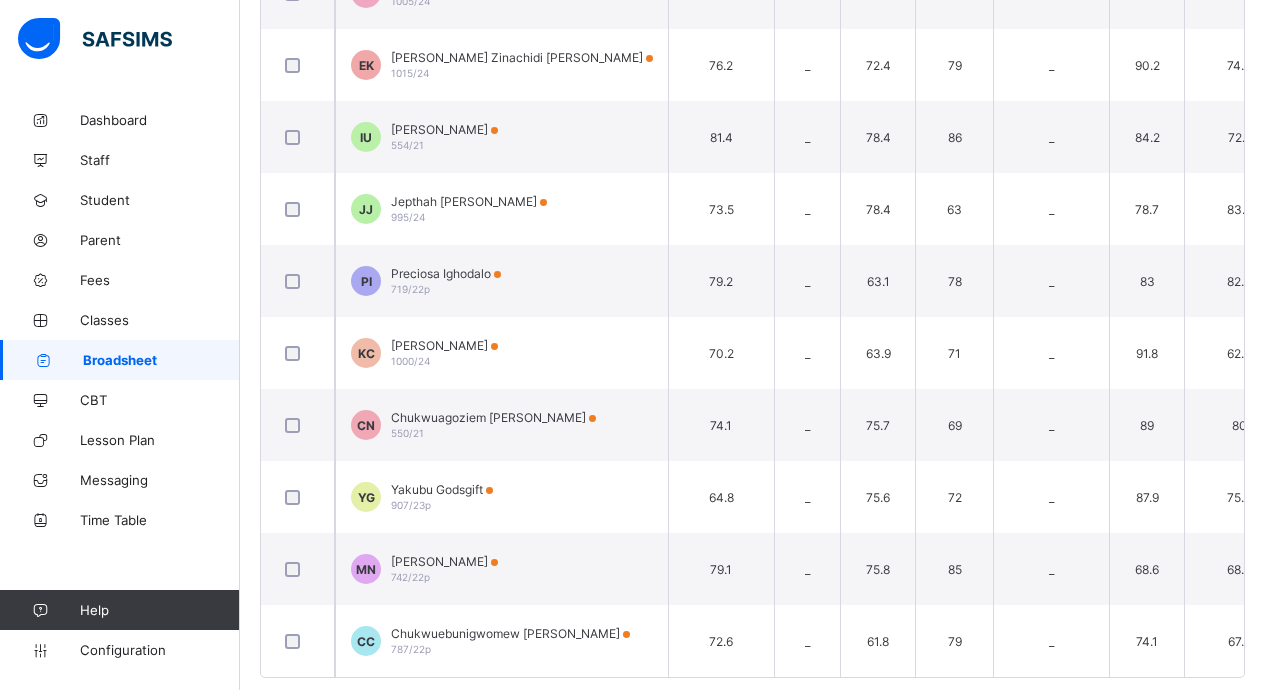 scroll, scrollTop: 3040, scrollLeft: 0, axis: vertical 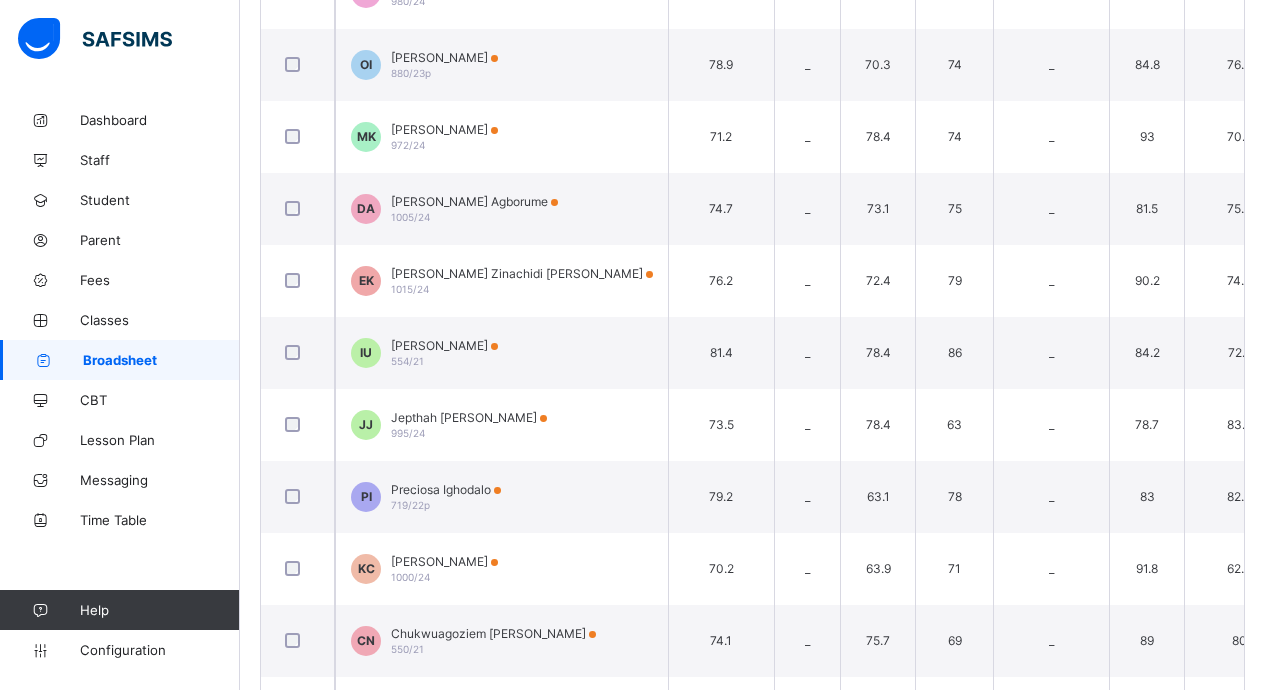 click on "Resume" at bounding box center [916, -2825] 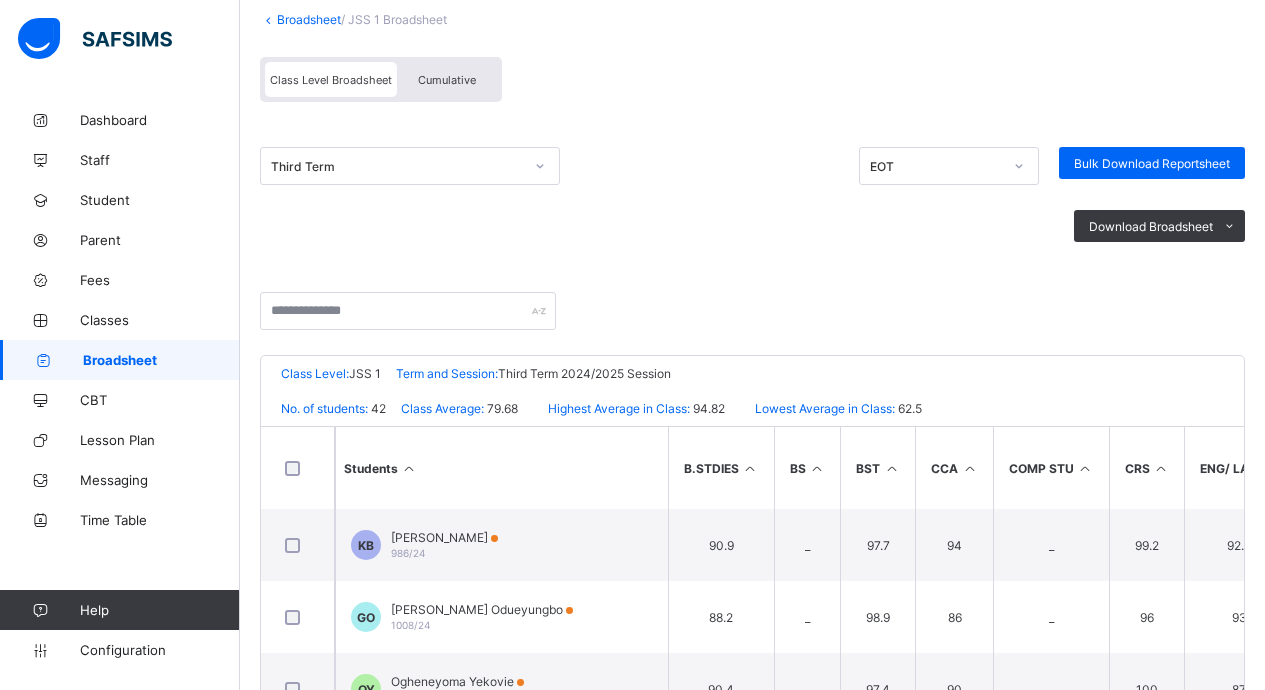 scroll, scrollTop: 0, scrollLeft: 0, axis: both 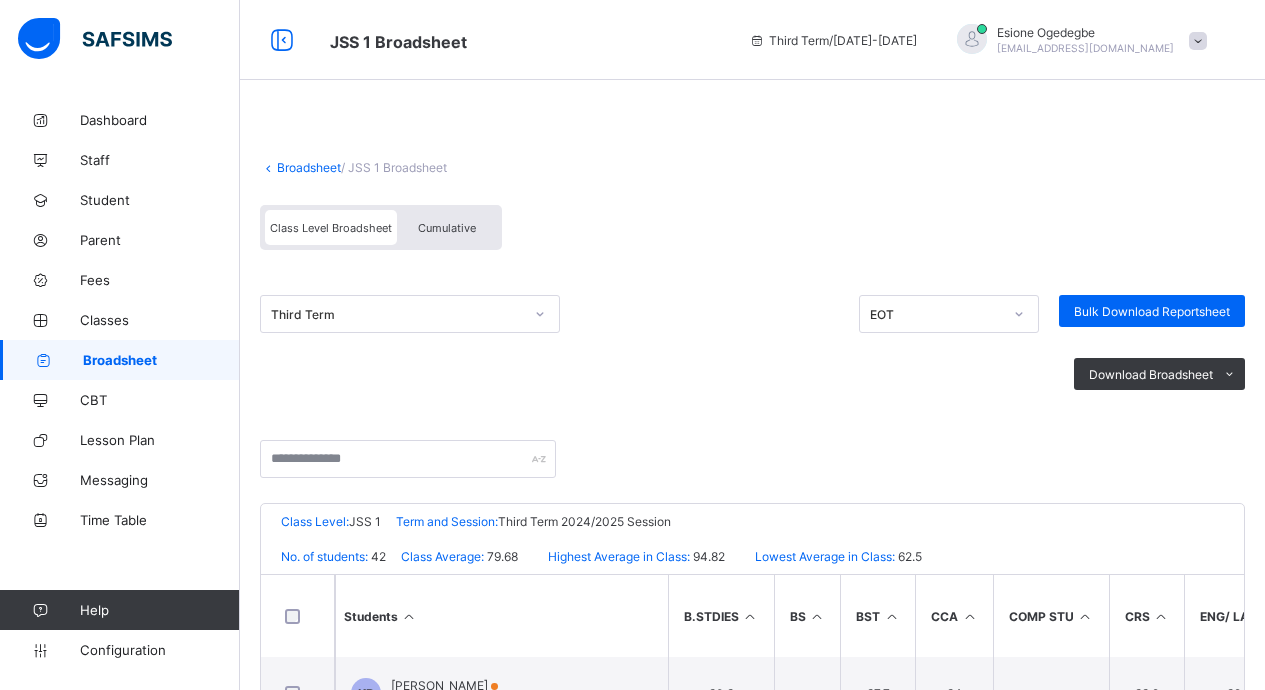click on "Broadsheet" at bounding box center (309, 167) 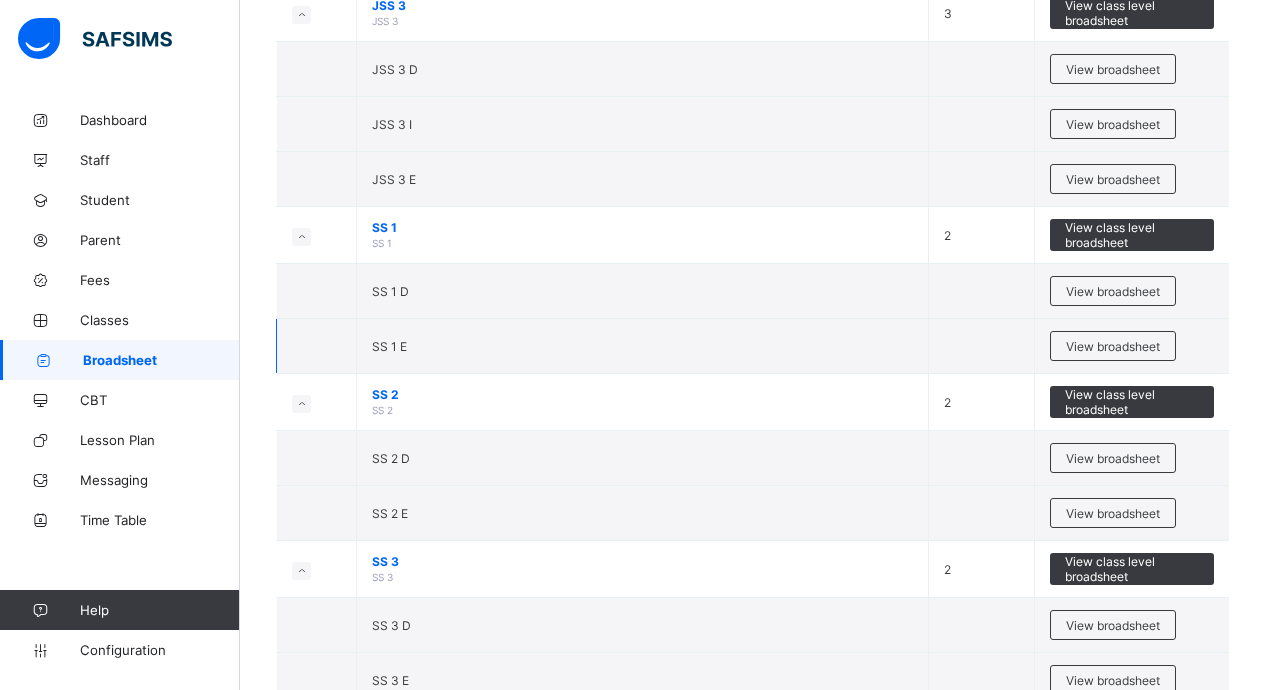 scroll, scrollTop: 2335, scrollLeft: 0, axis: vertical 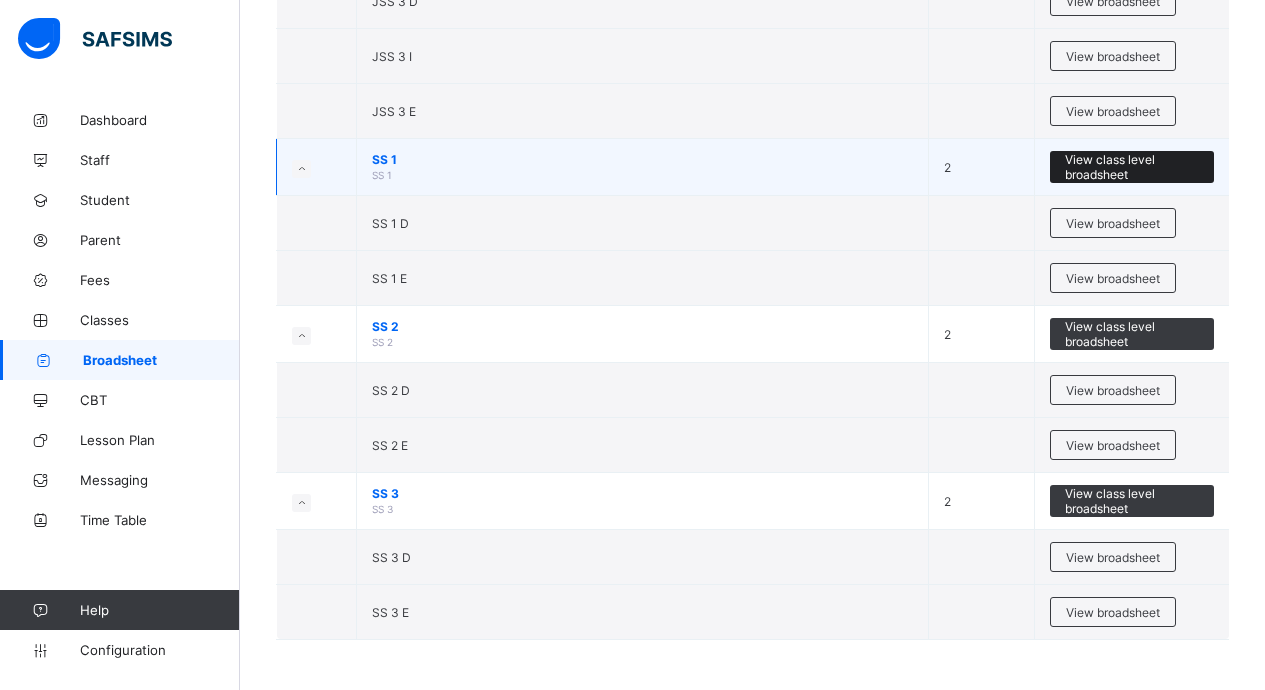 click on "View class level broadsheet" at bounding box center (1132, 167) 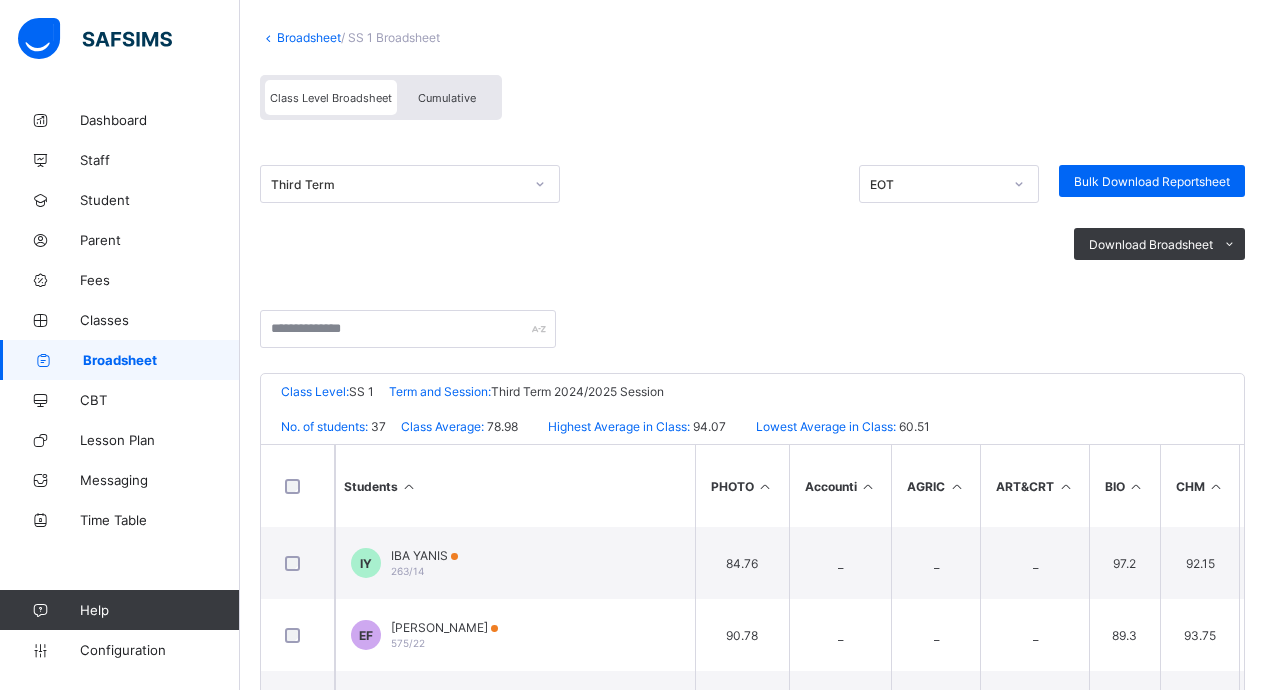 scroll, scrollTop: 0, scrollLeft: 0, axis: both 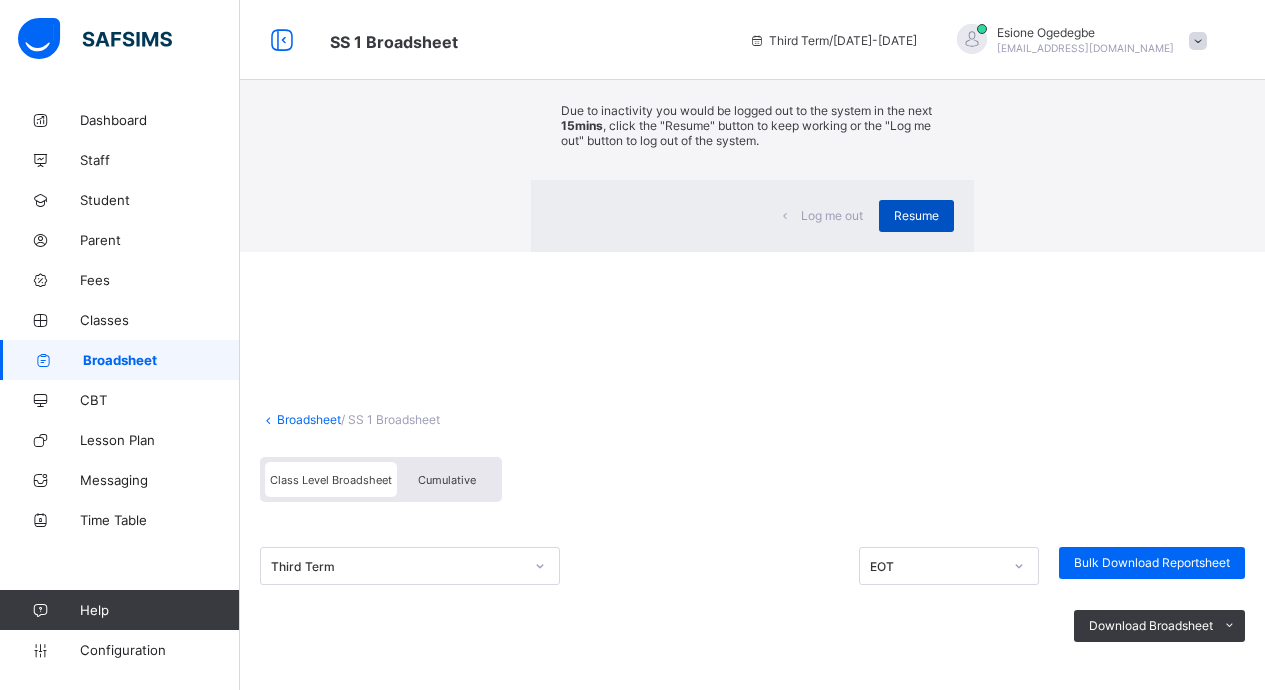 click on "Resume" at bounding box center (916, 215) 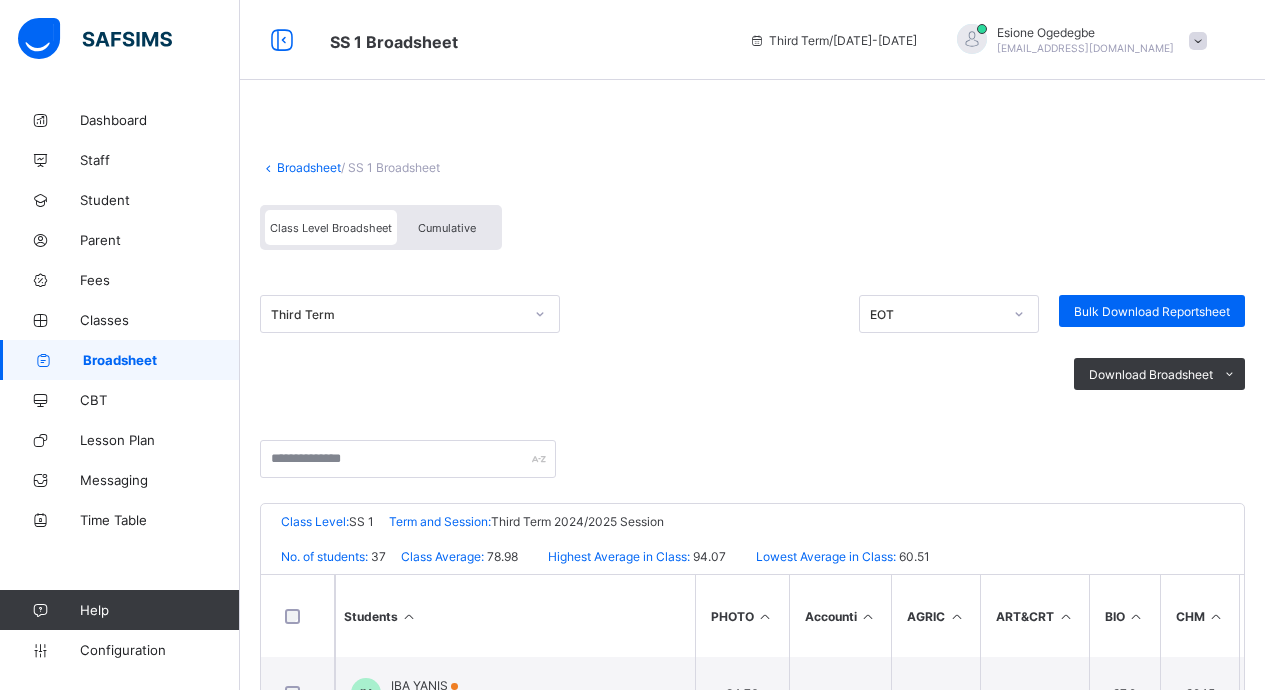 click on "Cumulative" at bounding box center (447, 228) 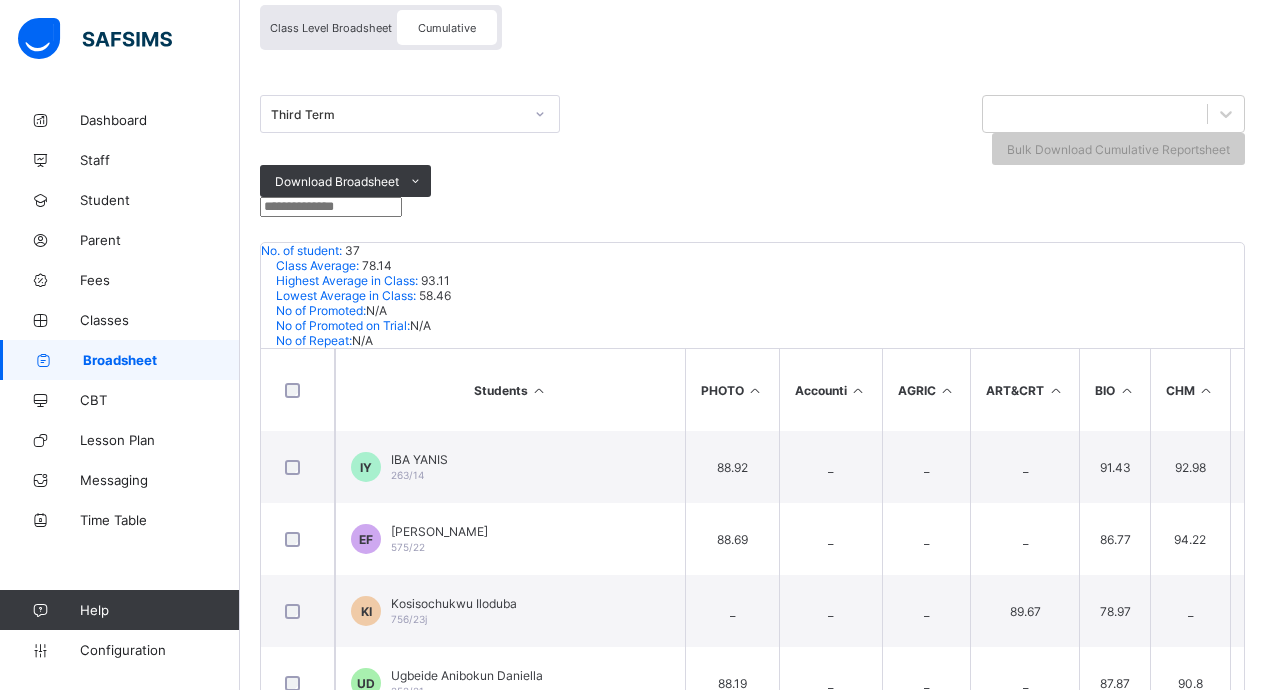 scroll, scrollTop: 100, scrollLeft: 0, axis: vertical 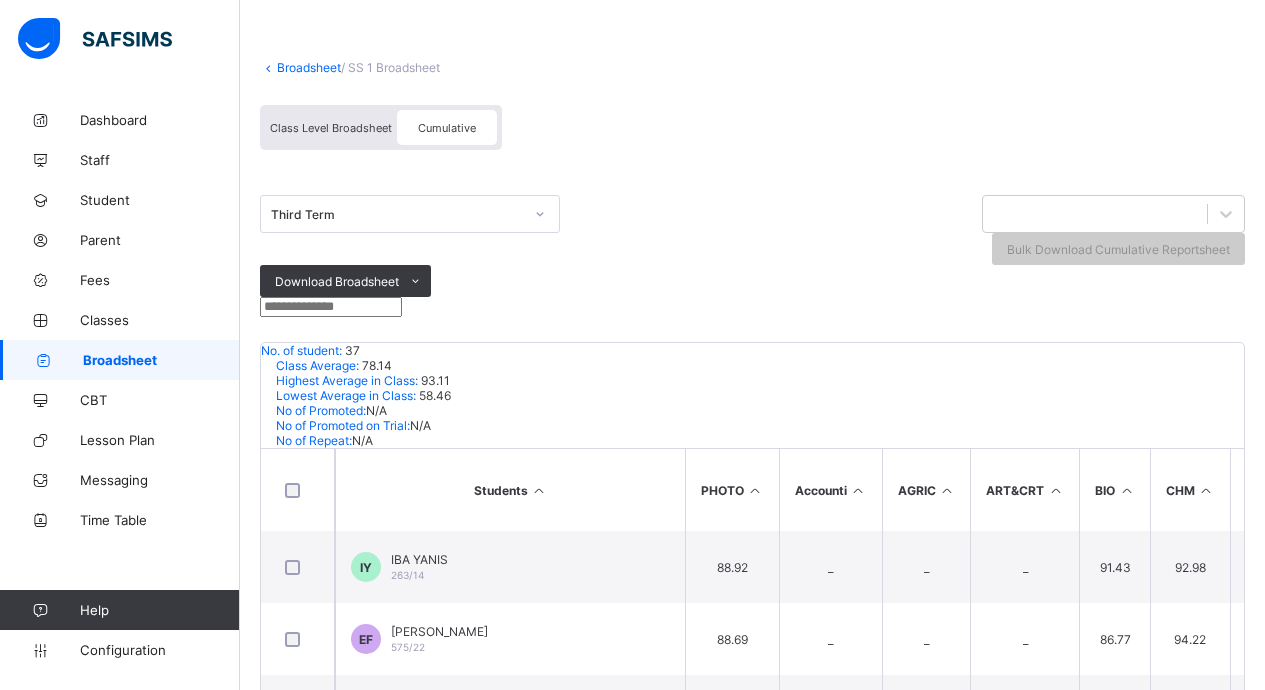 click 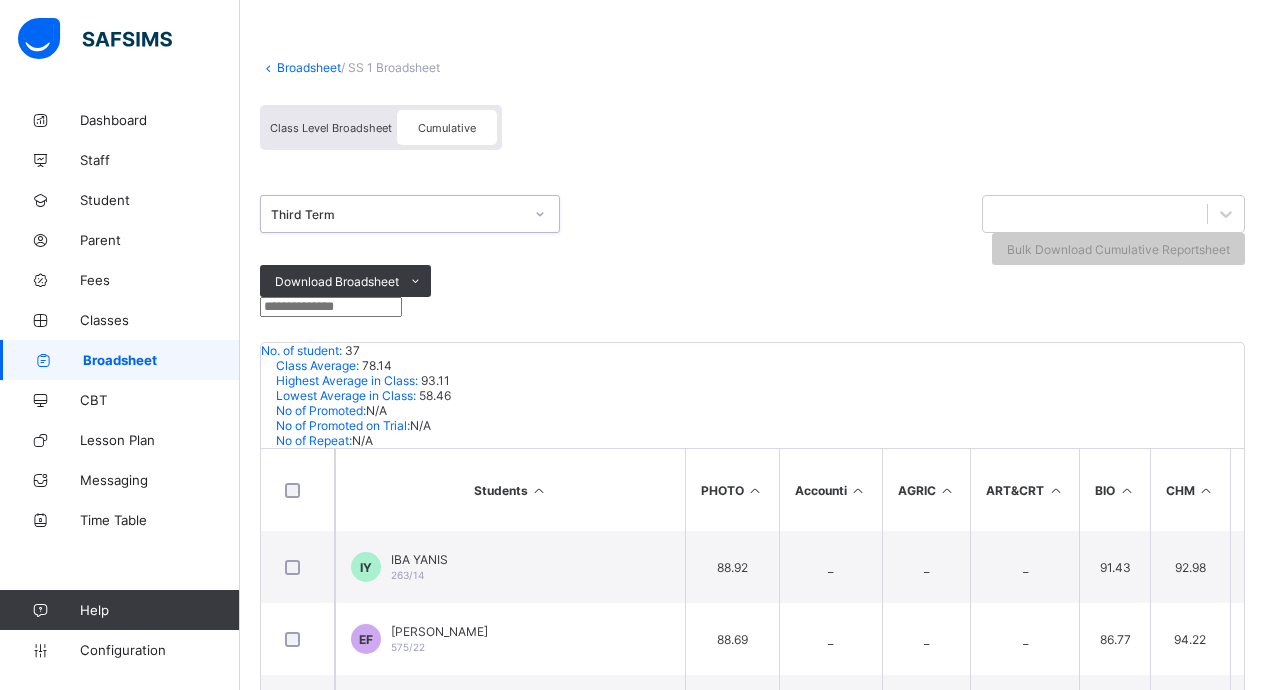 click 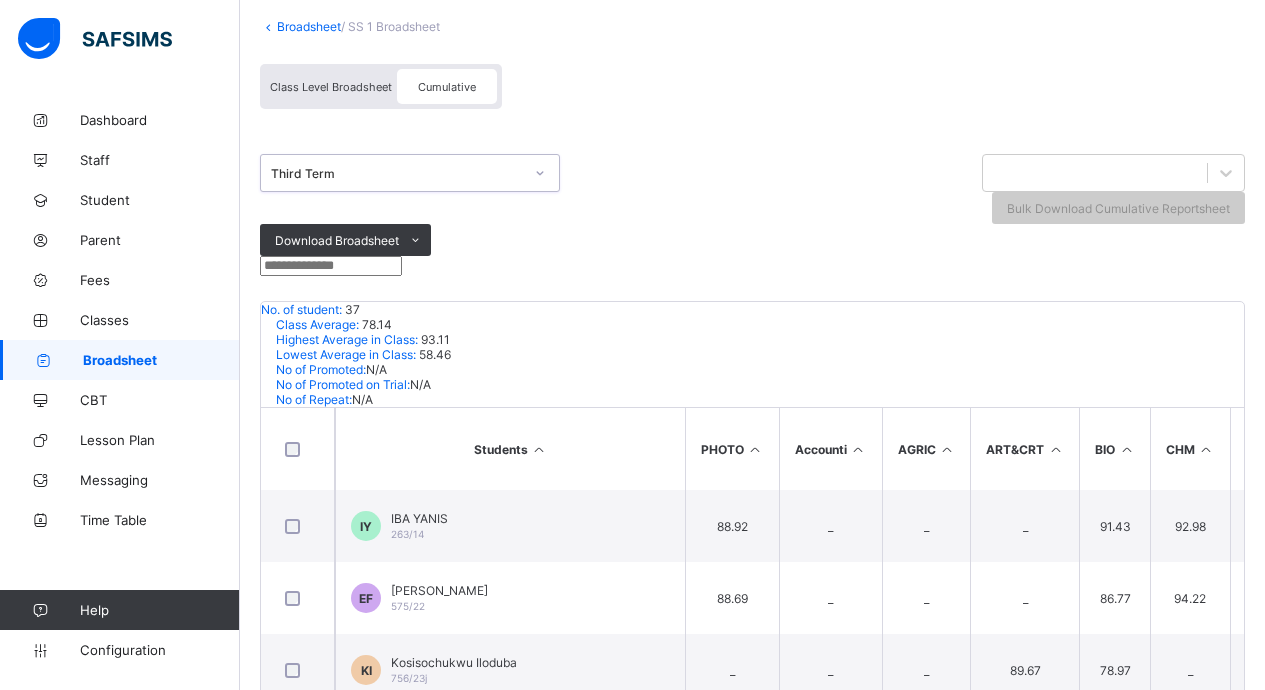 scroll, scrollTop: 45, scrollLeft: 0, axis: vertical 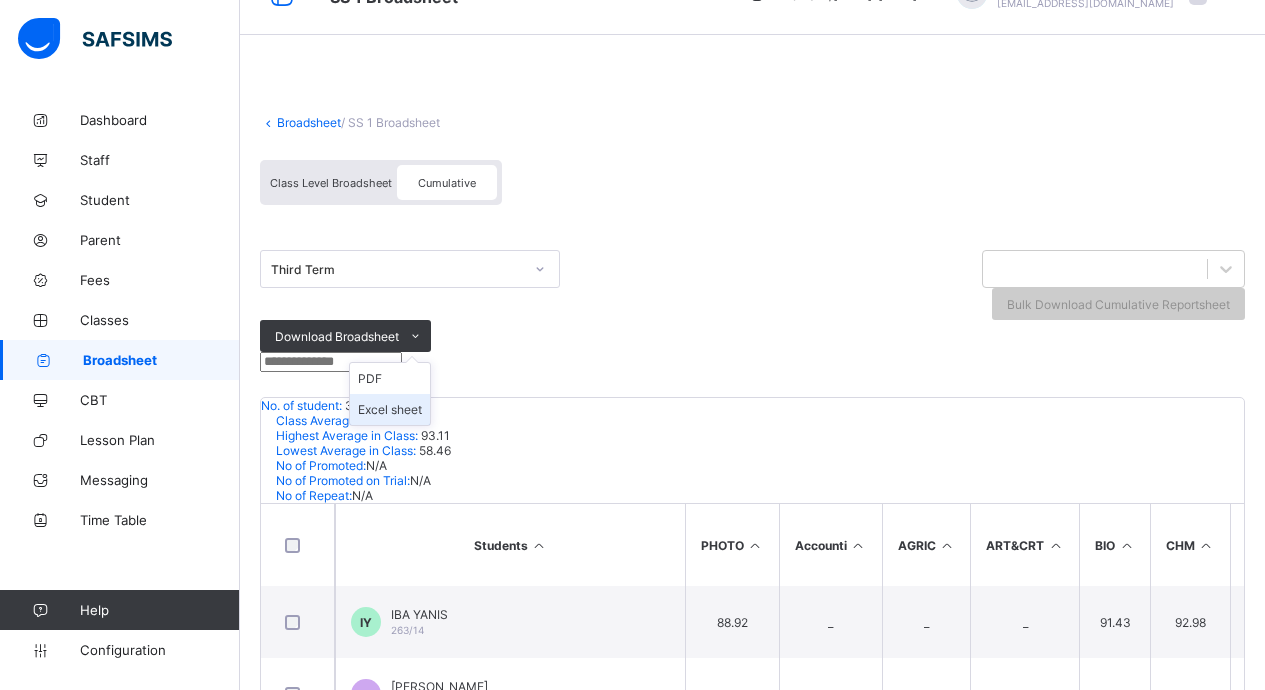 click on "Excel sheet" at bounding box center (390, 409) 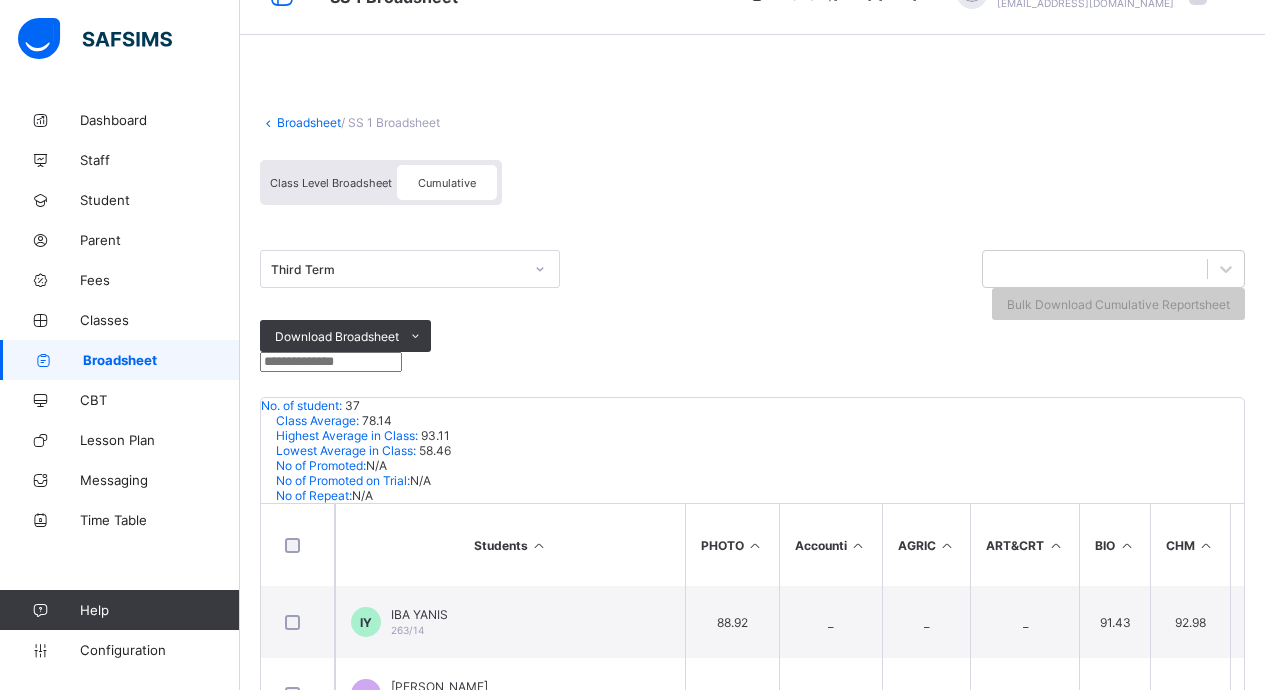 click on "Broadsheet" at bounding box center (309, 122) 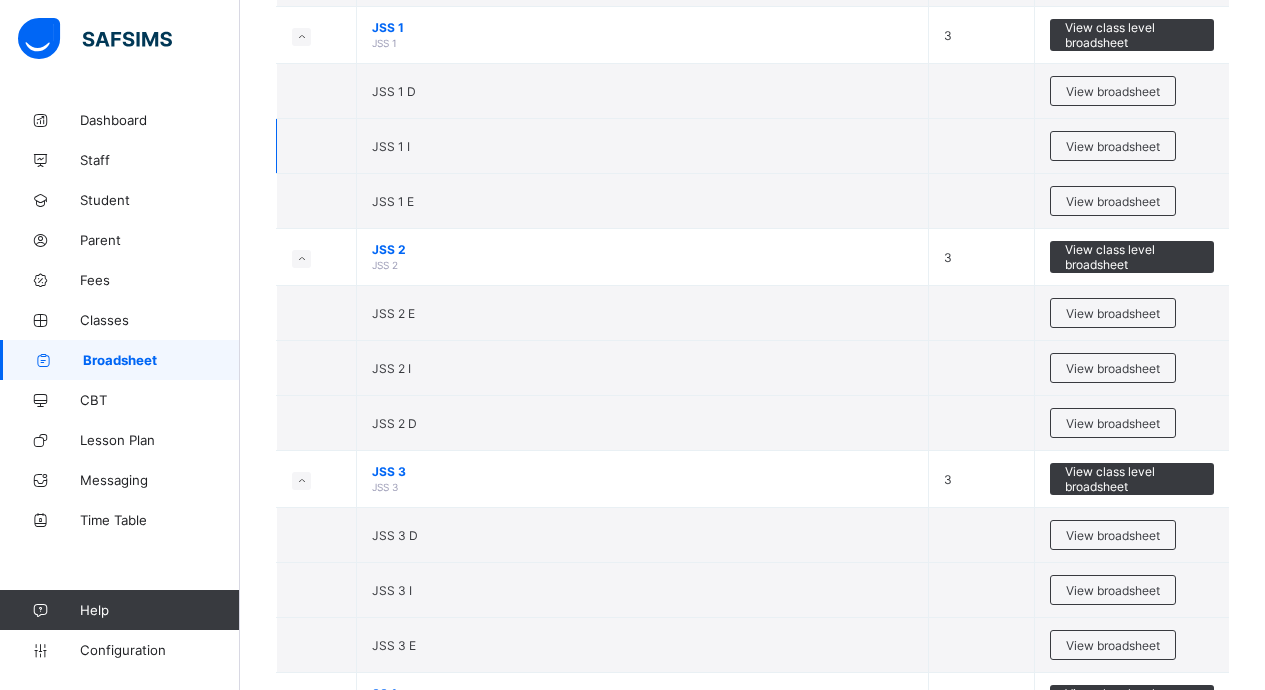 scroll, scrollTop: 1800, scrollLeft: 0, axis: vertical 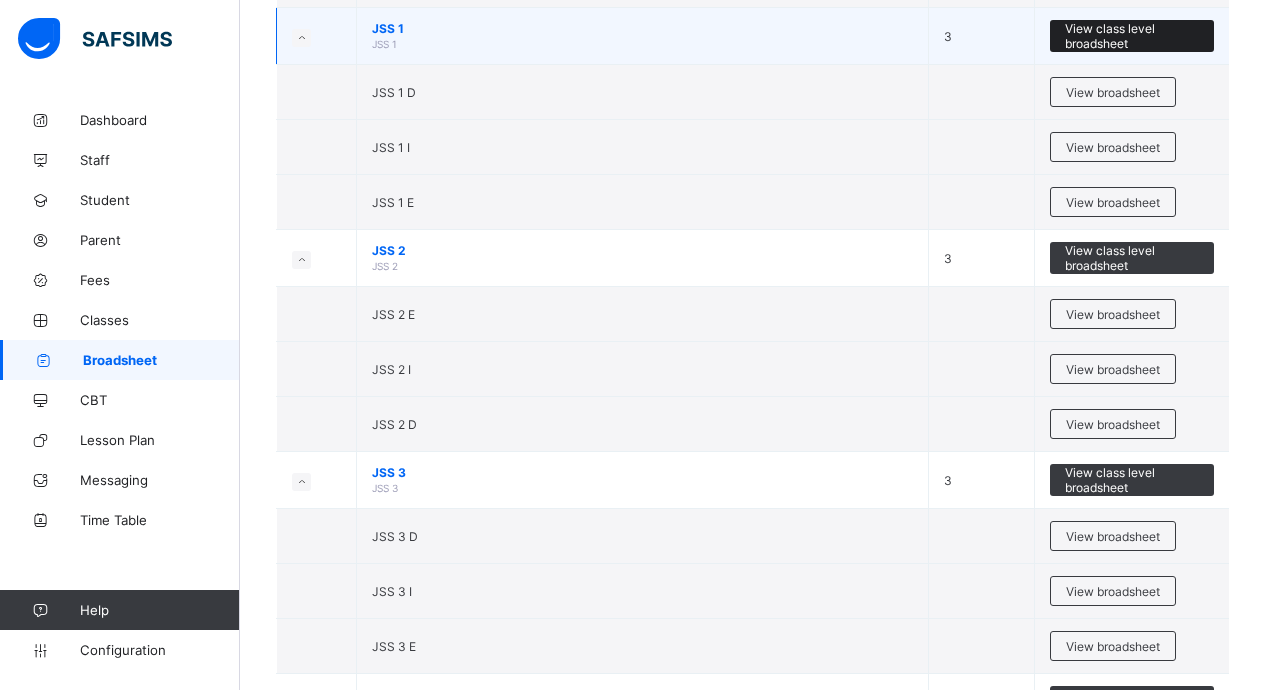 click on "View class level broadsheet" at bounding box center (1132, 36) 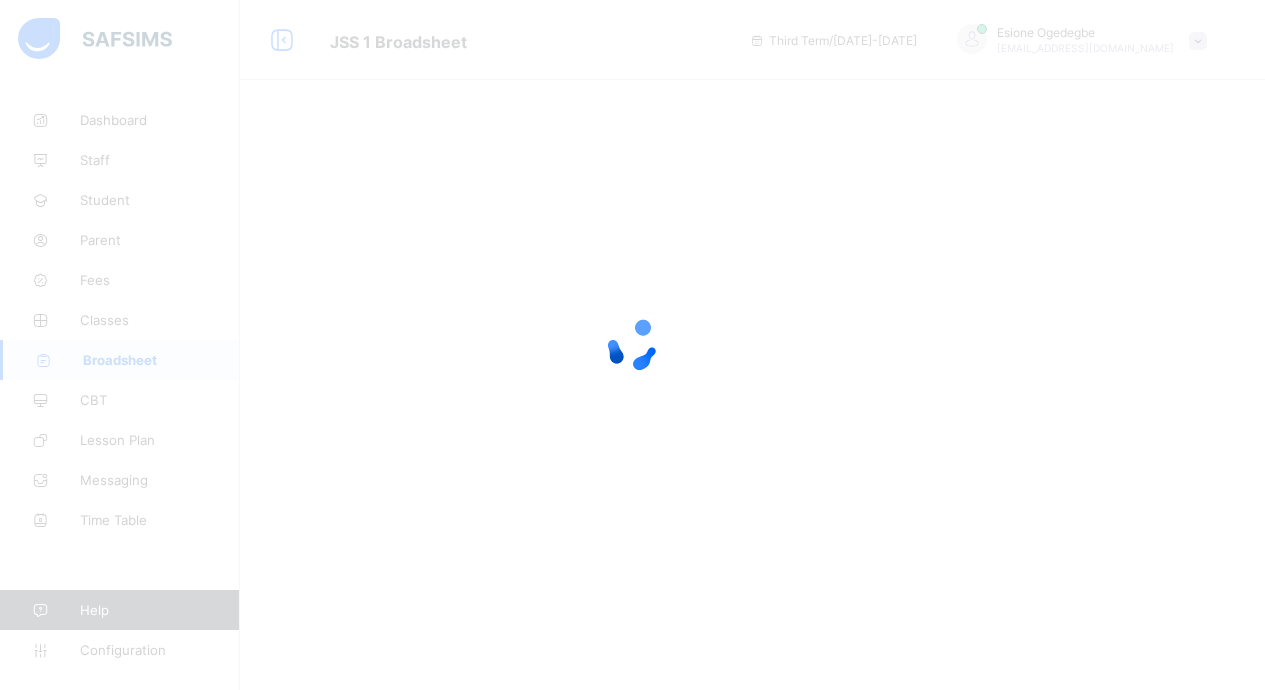 scroll, scrollTop: 0, scrollLeft: 0, axis: both 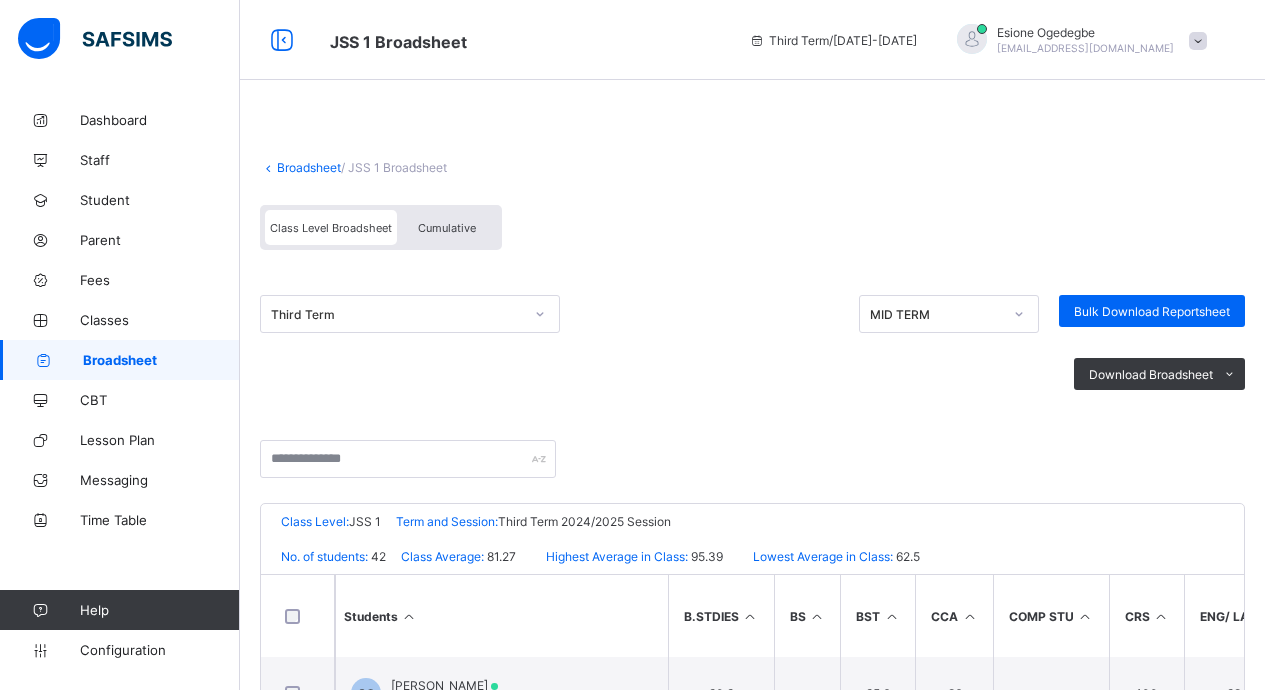 click on "Cumulative" at bounding box center [447, 228] 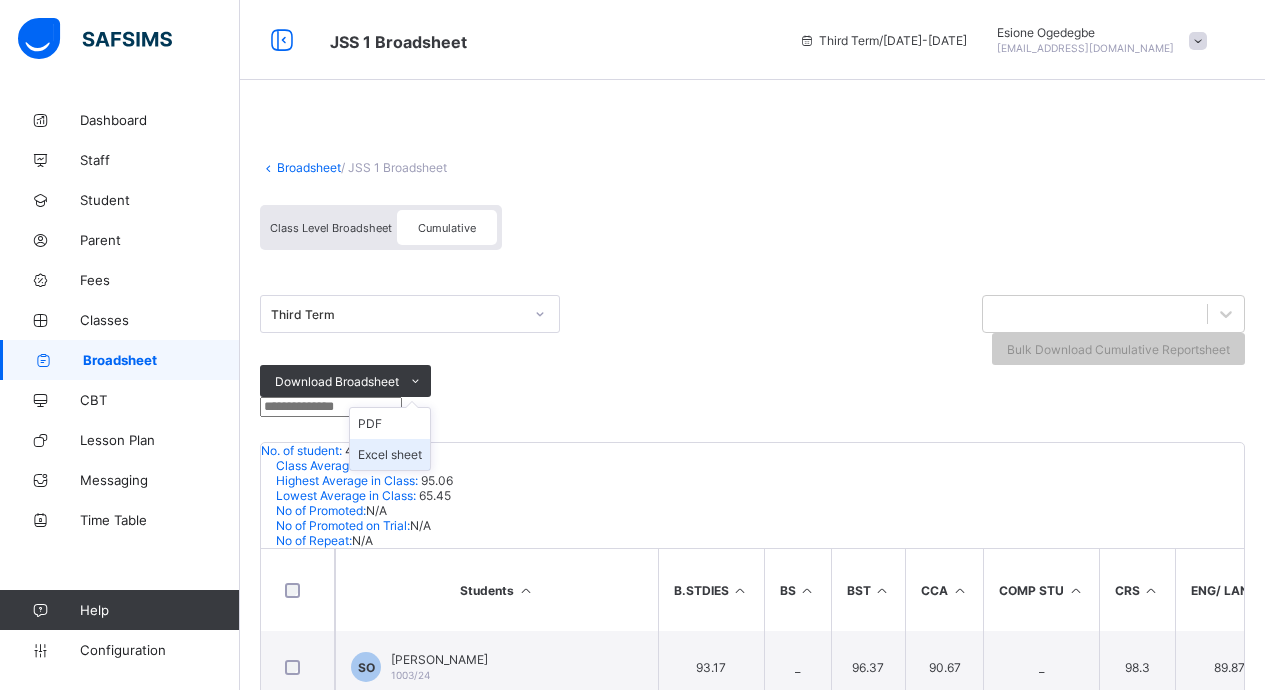 click on "Excel sheet" at bounding box center (390, 454) 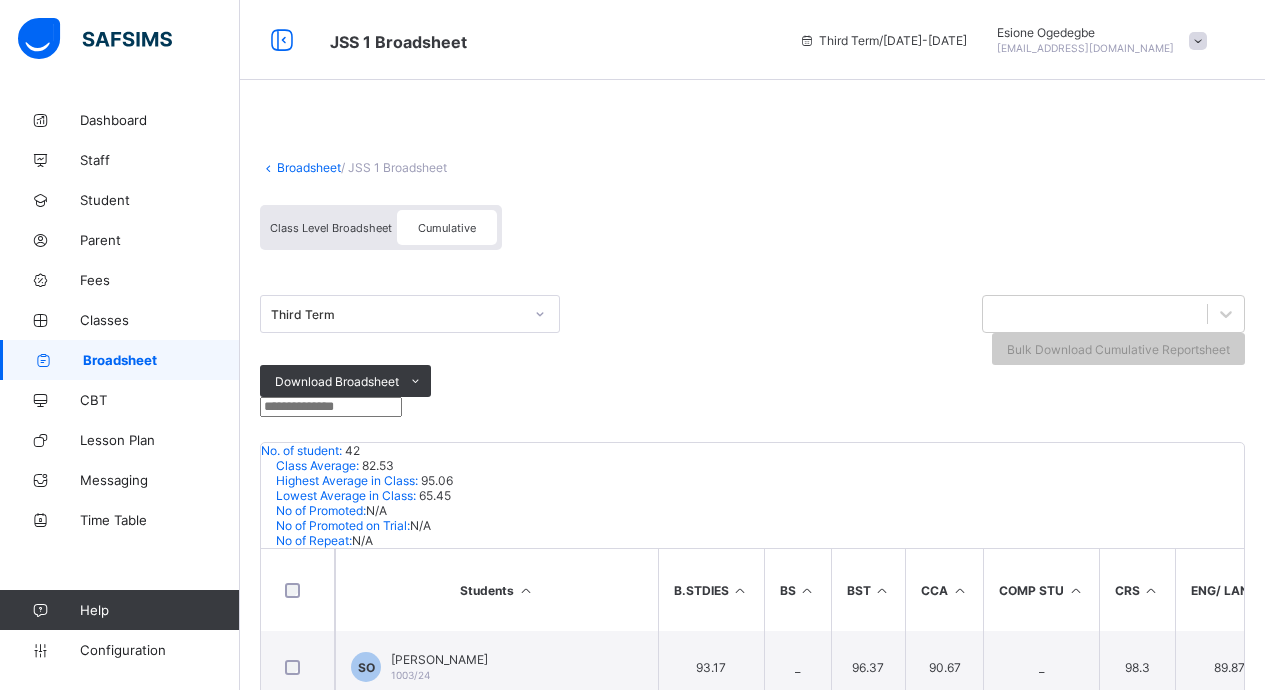 click on "Broadsheet" at bounding box center (309, 167) 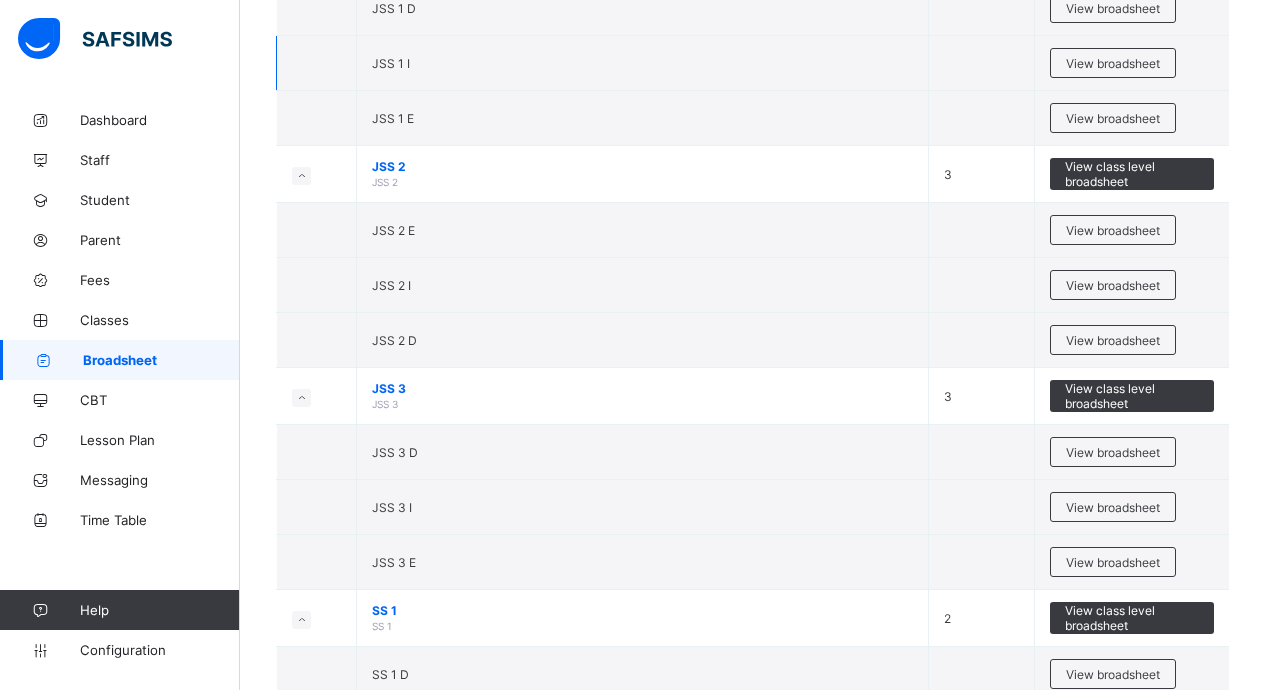 scroll, scrollTop: 2000, scrollLeft: 0, axis: vertical 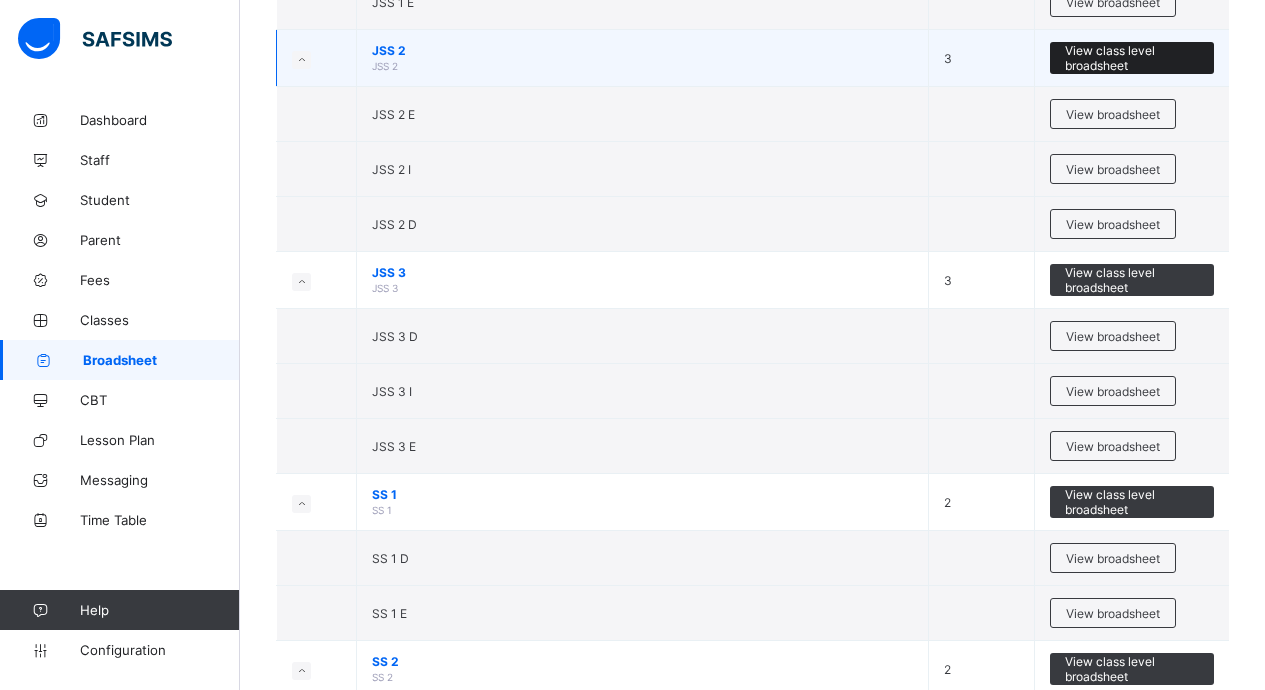 click on "View class level broadsheet" at bounding box center (1132, 58) 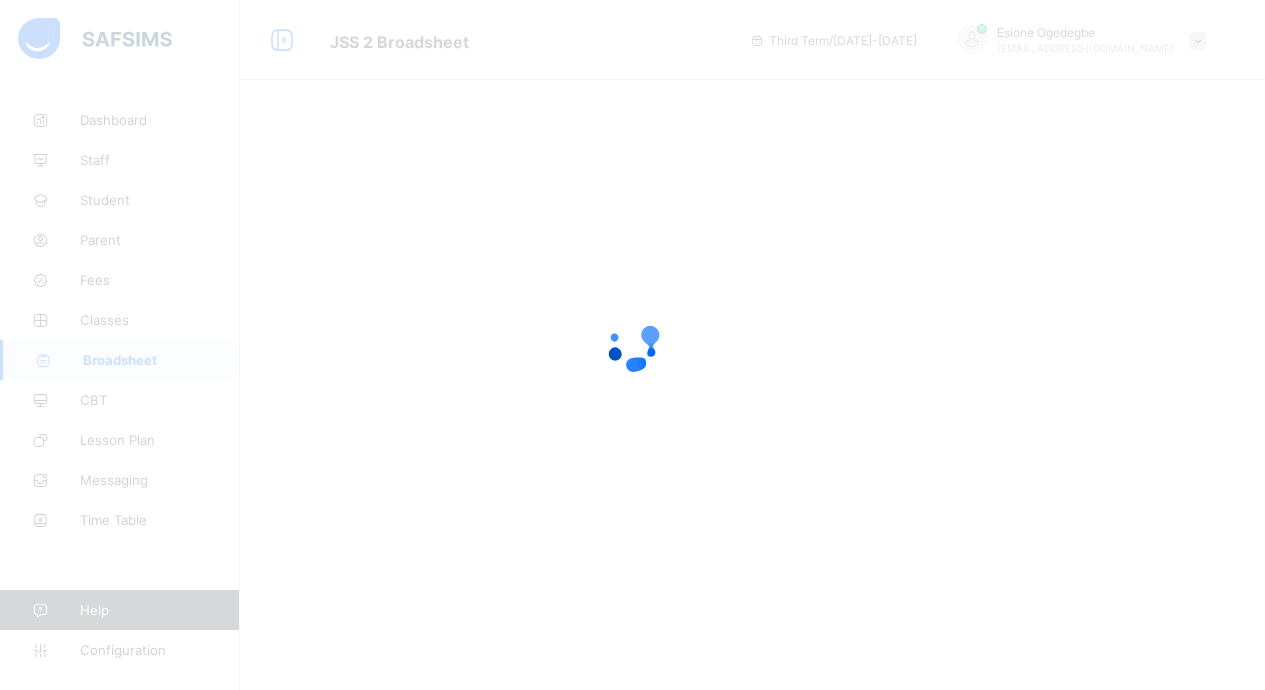 scroll, scrollTop: 0, scrollLeft: 0, axis: both 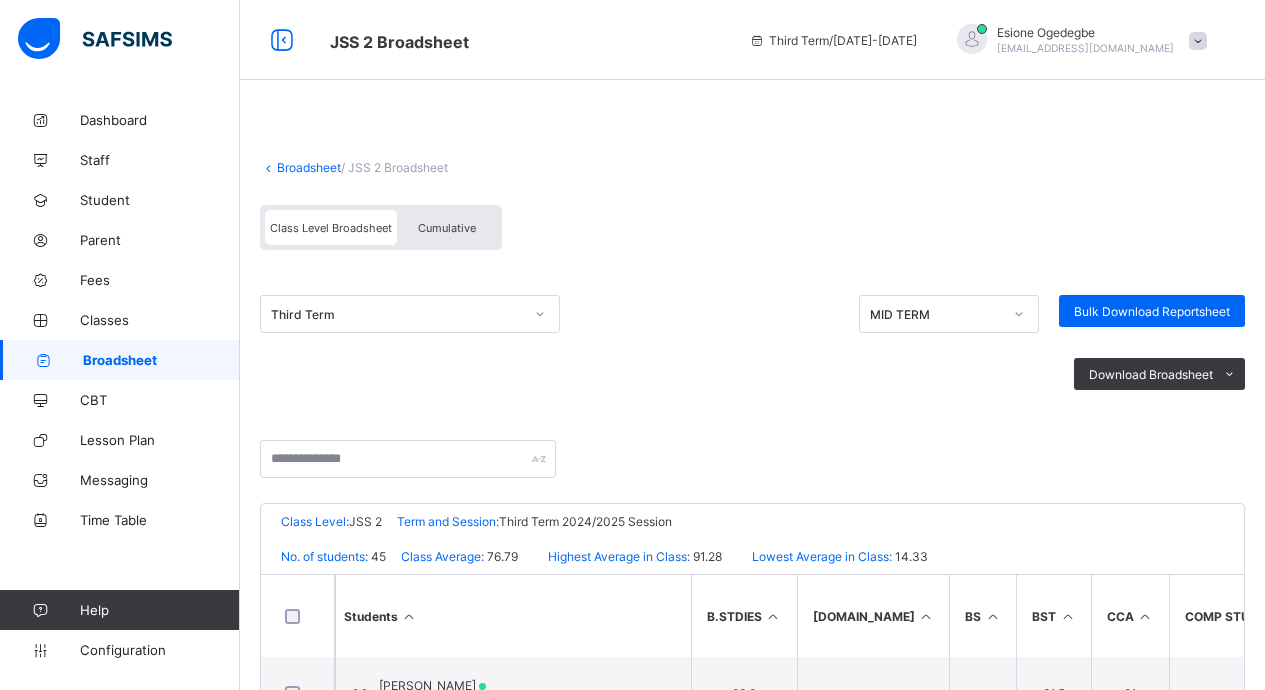 click on "Cumulative" at bounding box center [447, 227] 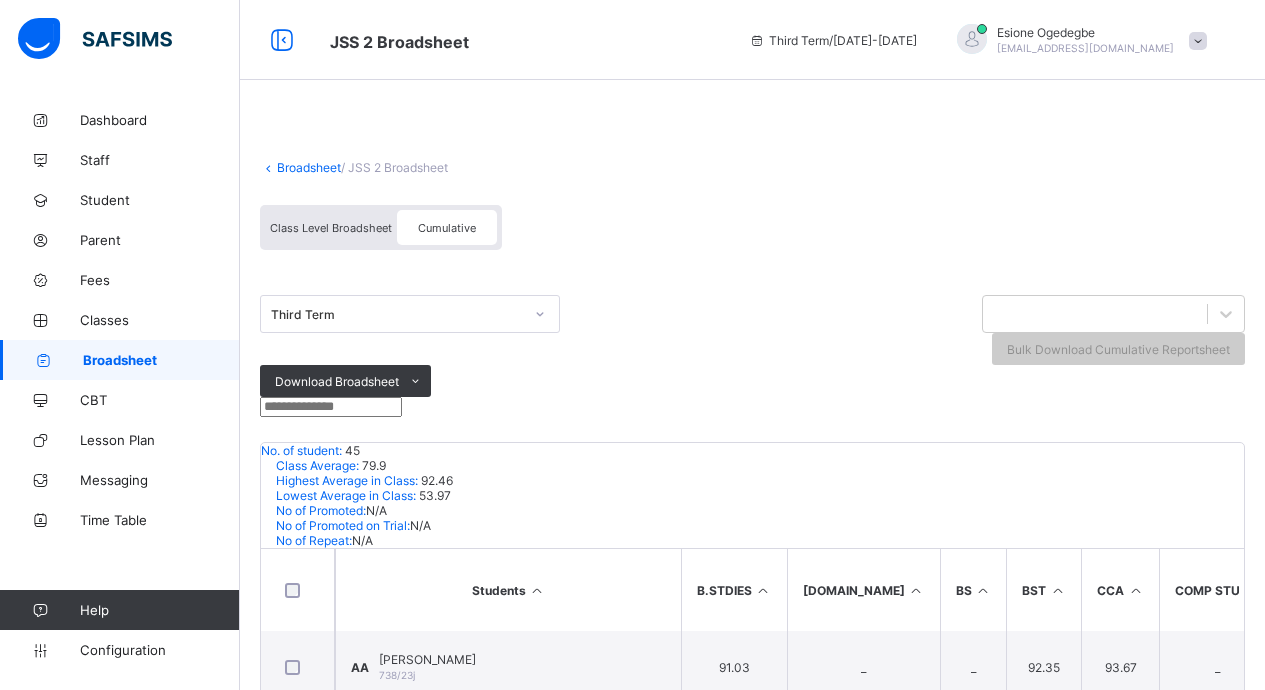 click on "Cumulative" at bounding box center [447, 228] 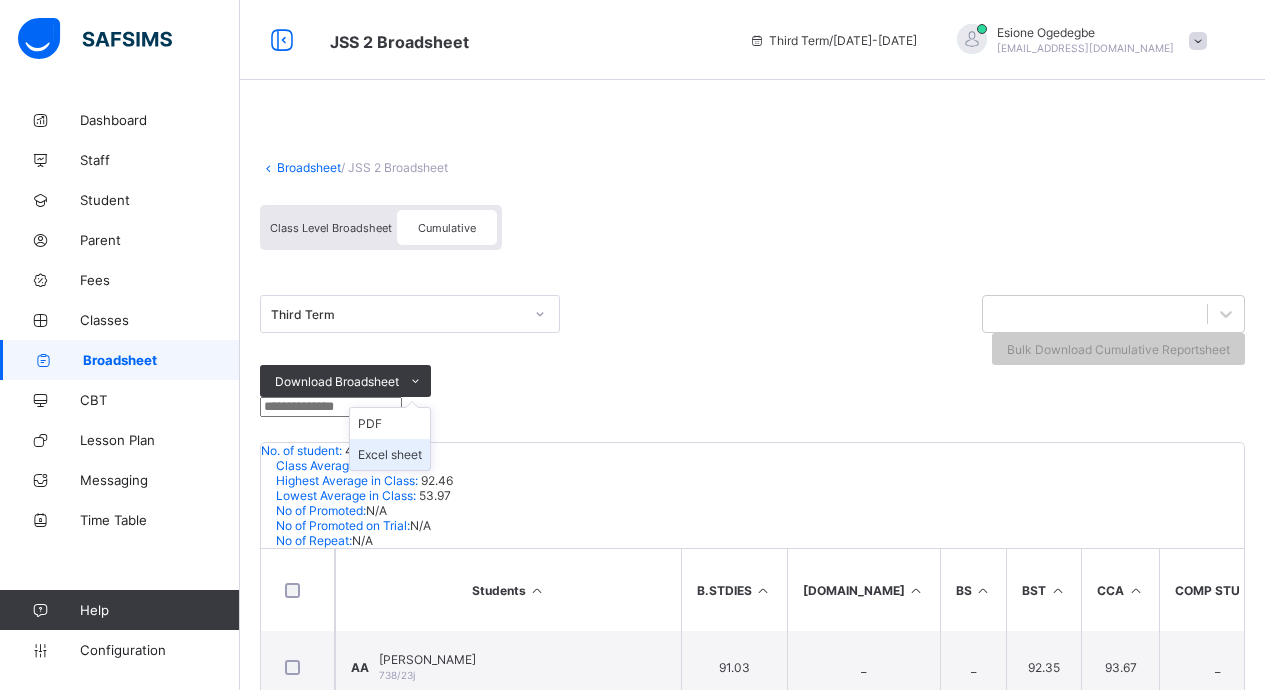 click on "Excel sheet" at bounding box center (390, 454) 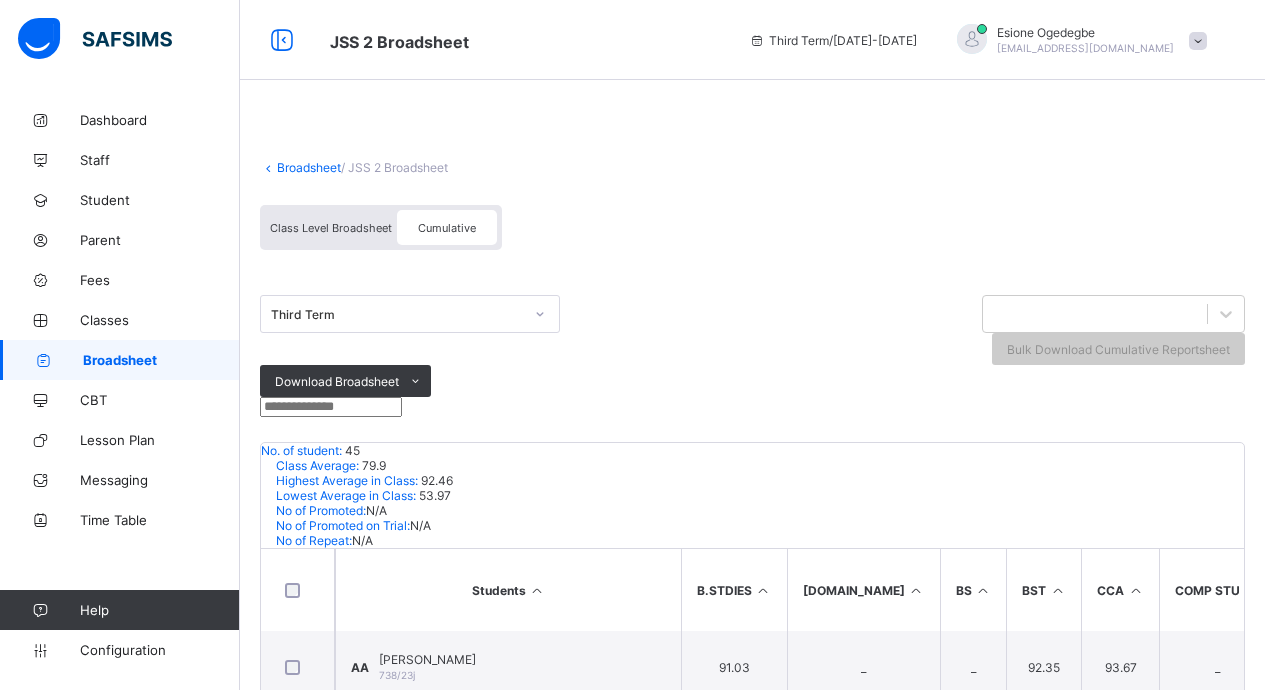 click on "Broadsheet  / JSS 2 Broadsheet Class Level Broadsheet Cumulative Third Term Bulk Download Cumulative Reportsheet Download Broadsheet PDF Excel sheet Edidot Schools Awoyaya Date: [DATE] 2:09:28 pm  No. of student:    45    Class Average:    79.9    Highest Average in Class:    92.46    Lowest Average in Class:    53.97    No of Promoted:   N/A   No of Promoted on Trial:   N/A   No of Repeat:   N/A  S/NO Admission No. Full Name B.STDIES [DOMAIN_NAME] BS BST CCA COMP STU CRS ENG/ LAN FRENCH HISTORY INTRO.TE MATHEMAT NIG LANG NVE PVS No. of Subjects TOTAL Average Position Status Grade 1 738/23j [PERSON_NAME] 91.03 _ _ 92.35 93.67 _ 98.2 81.77 93.1 92 _ 89.5 96.13 94.6 94.73 11 3051.25 92.46 1st N/A A+ 2 729/23j [PERSON_NAME]  Evborokhai 90.73 _ _ 80.43 92 _ 98.2 84.73 93.2 94.83 _ 91.37 96.5 92.87 92.57 11 3022.3 91.58 2nd N/A A+ 3 747/23j [PERSON_NAME] [PERSON_NAME] 91.3 _ _ 82.93 95.67 _ 98.93 81.83 90.23 93.43 _ 92.83 92.9 91.7 91.03 11 3008.4 91.16 3rd N/A A+ 4 404/16 79.17 _ _ 94.17 _" at bounding box center (752, 2006) 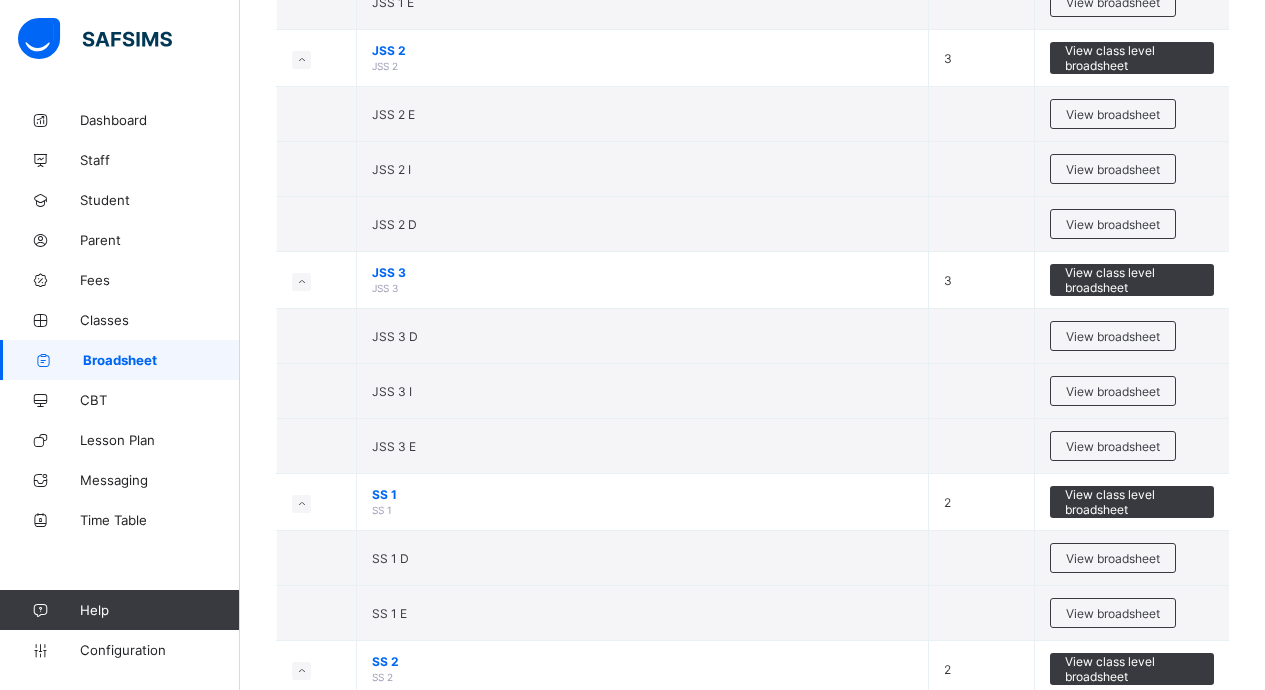 scroll, scrollTop: 2335, scrollLeft: 0, axis: vertical 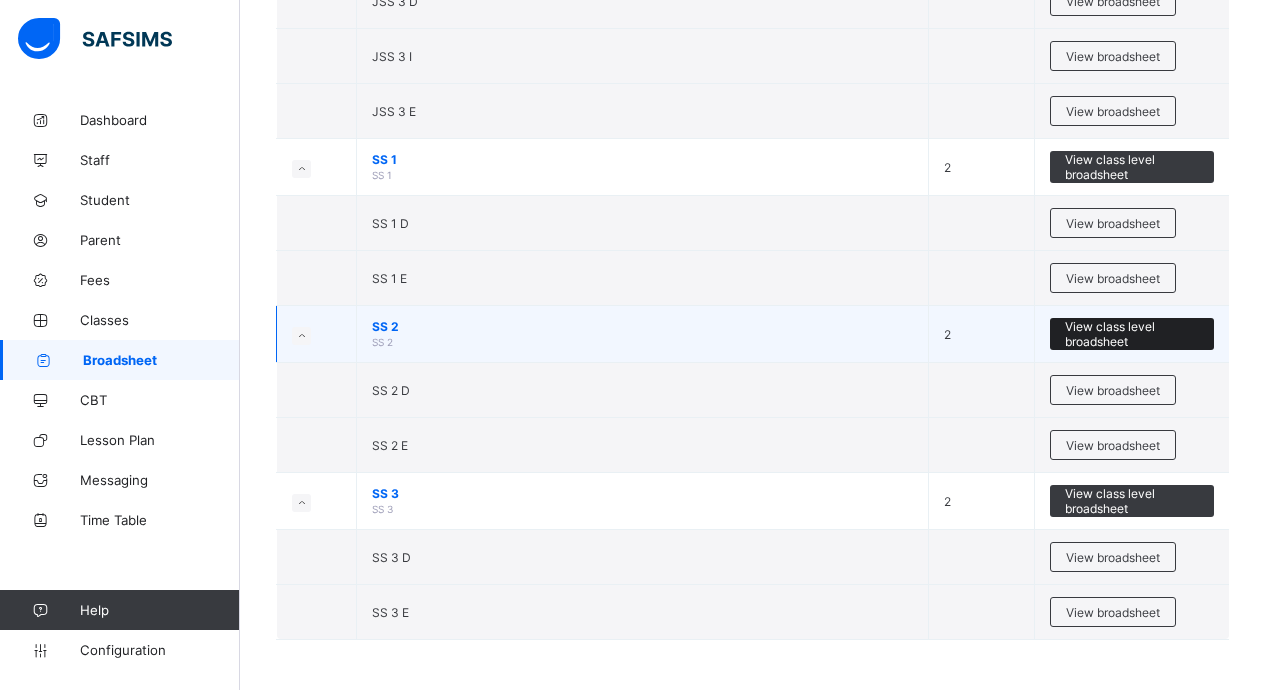 click on "View class level broadsheet" at bounding box center [1132, 334] 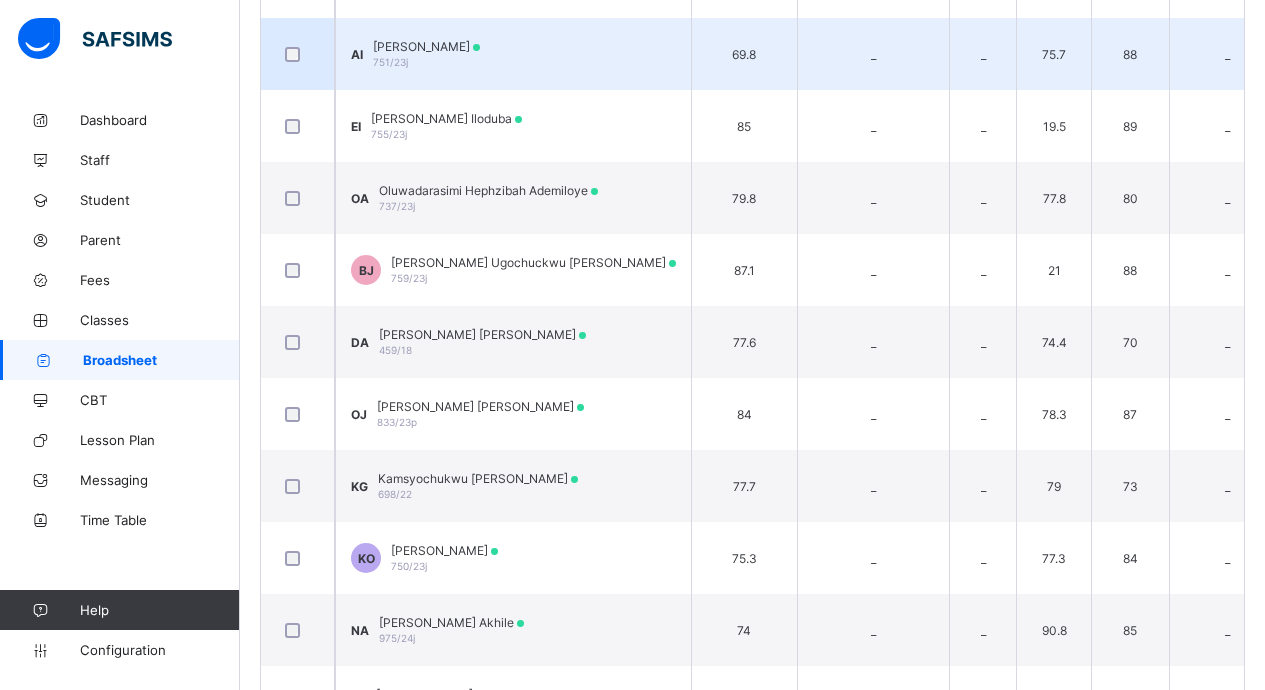 scroll, scrollTop: 0, scrollLeft: 0, axis: both 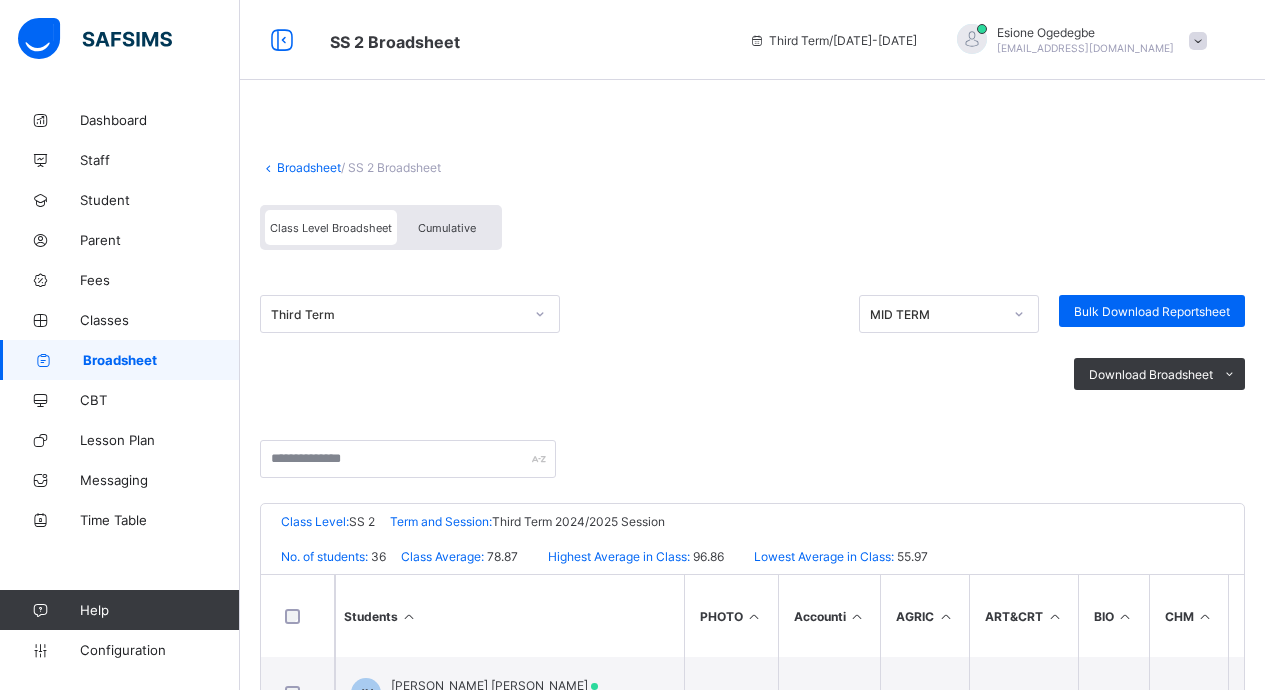 click on "Cumulative" at bounding box center (447, 227) 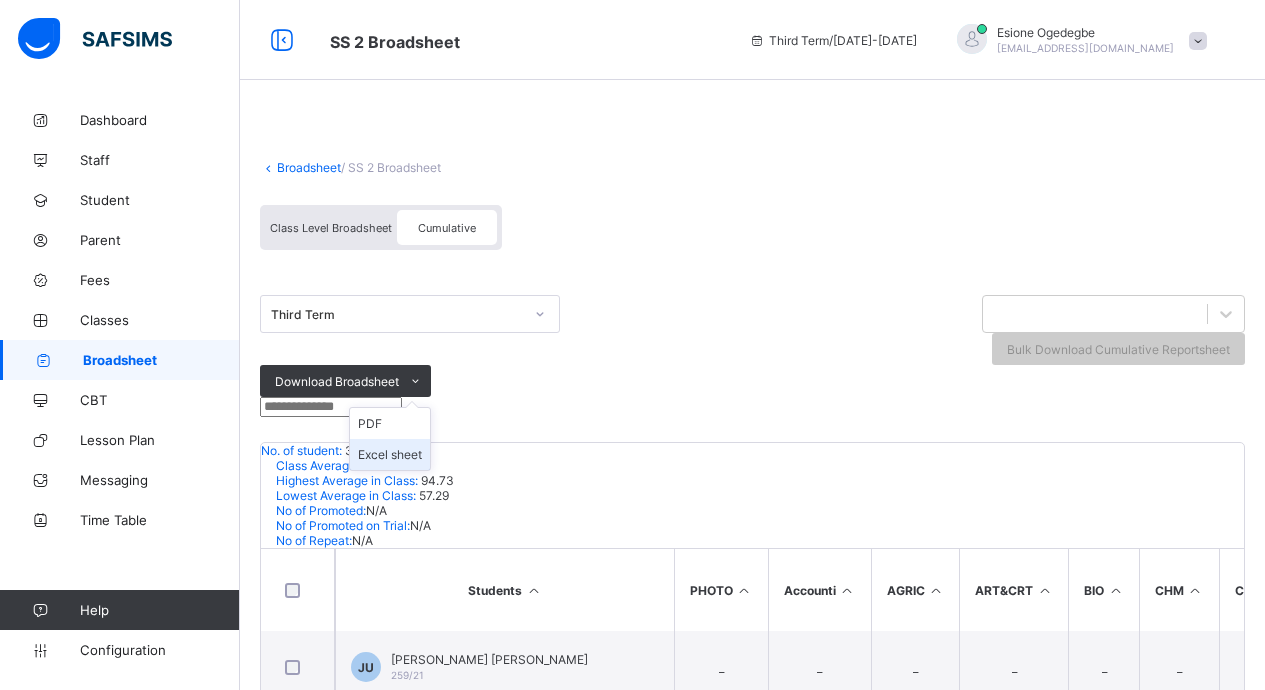 click on "Excel sheet" at bounding box center [390, 454] 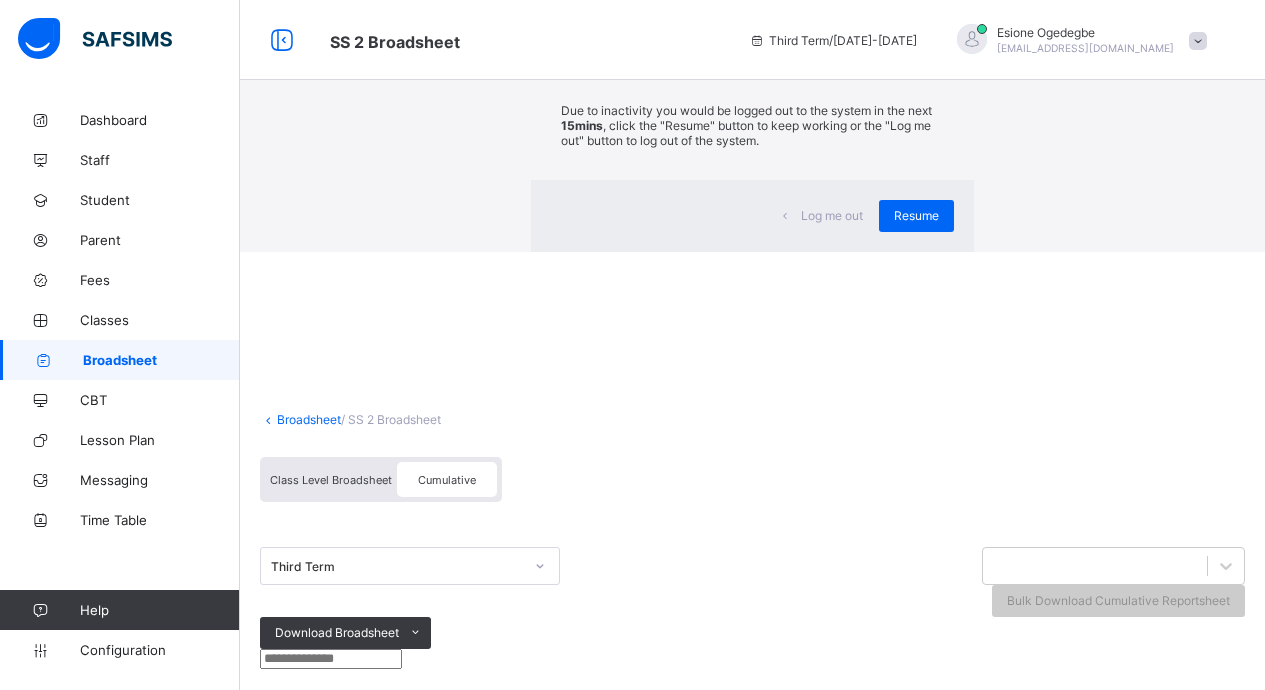 drag, startPoint x: 823, startPoint y: 428, endPoint x: 812, endPoint y: 403, distance: 27.313 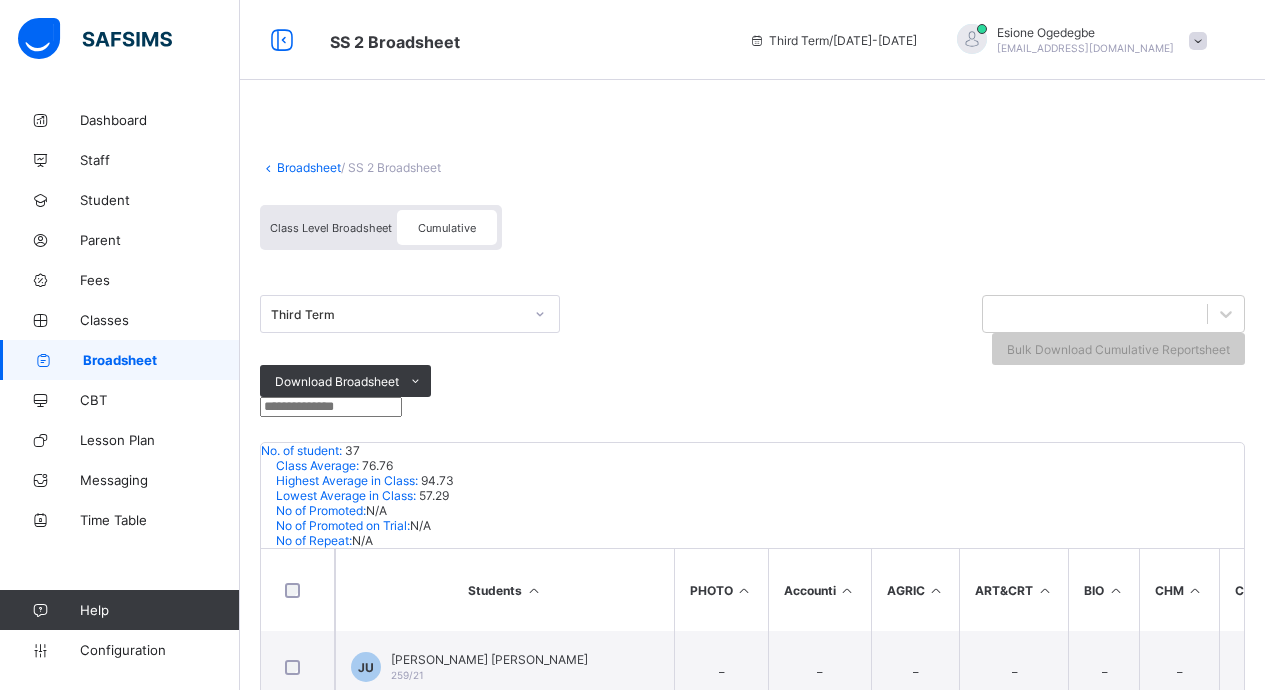 click on "Broadsheet" at bounding box center [309, 167] 